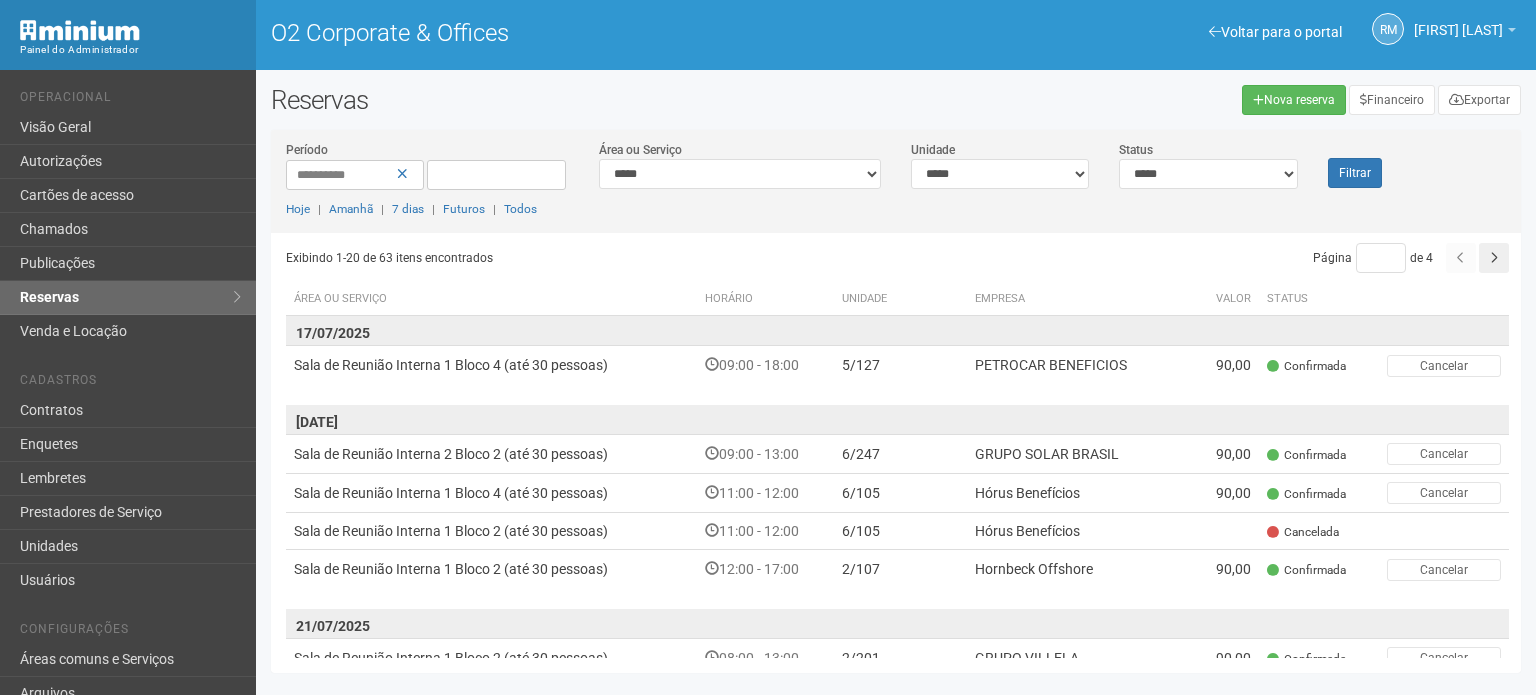 scroll, scrollTop: 0, scrollLeft: 0, axis: both 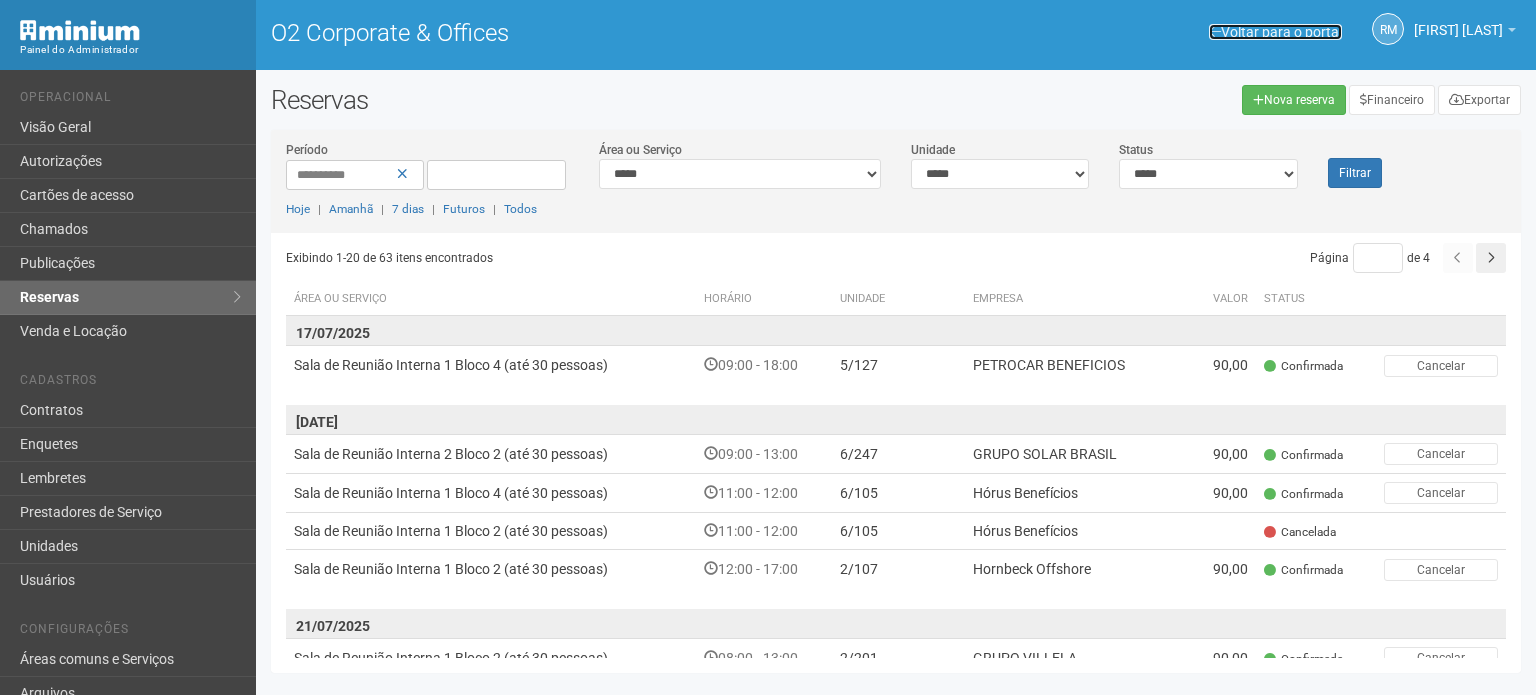 click on "Voltar para o portal" at bounding box center [1275, 32] 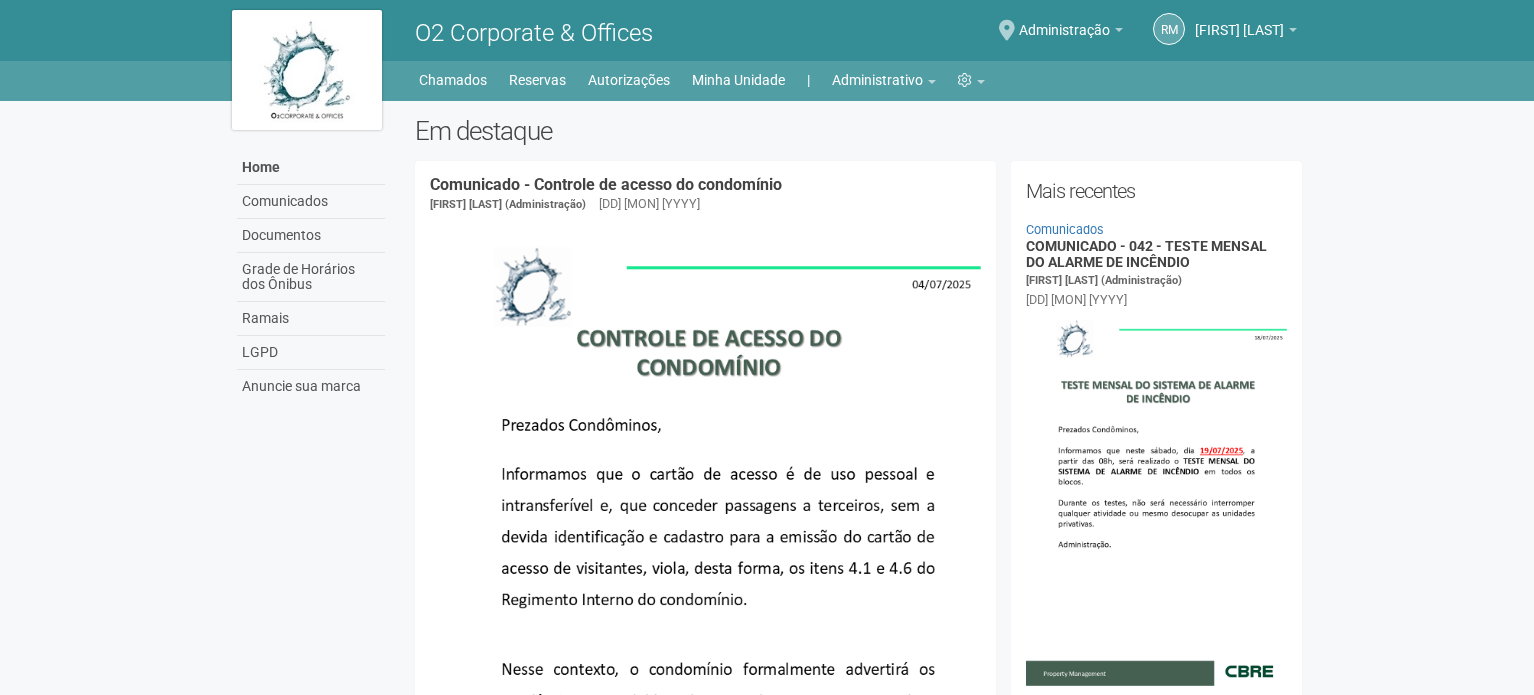 scroll, scrollTop: 0, scrollLeft: 0, axis: both 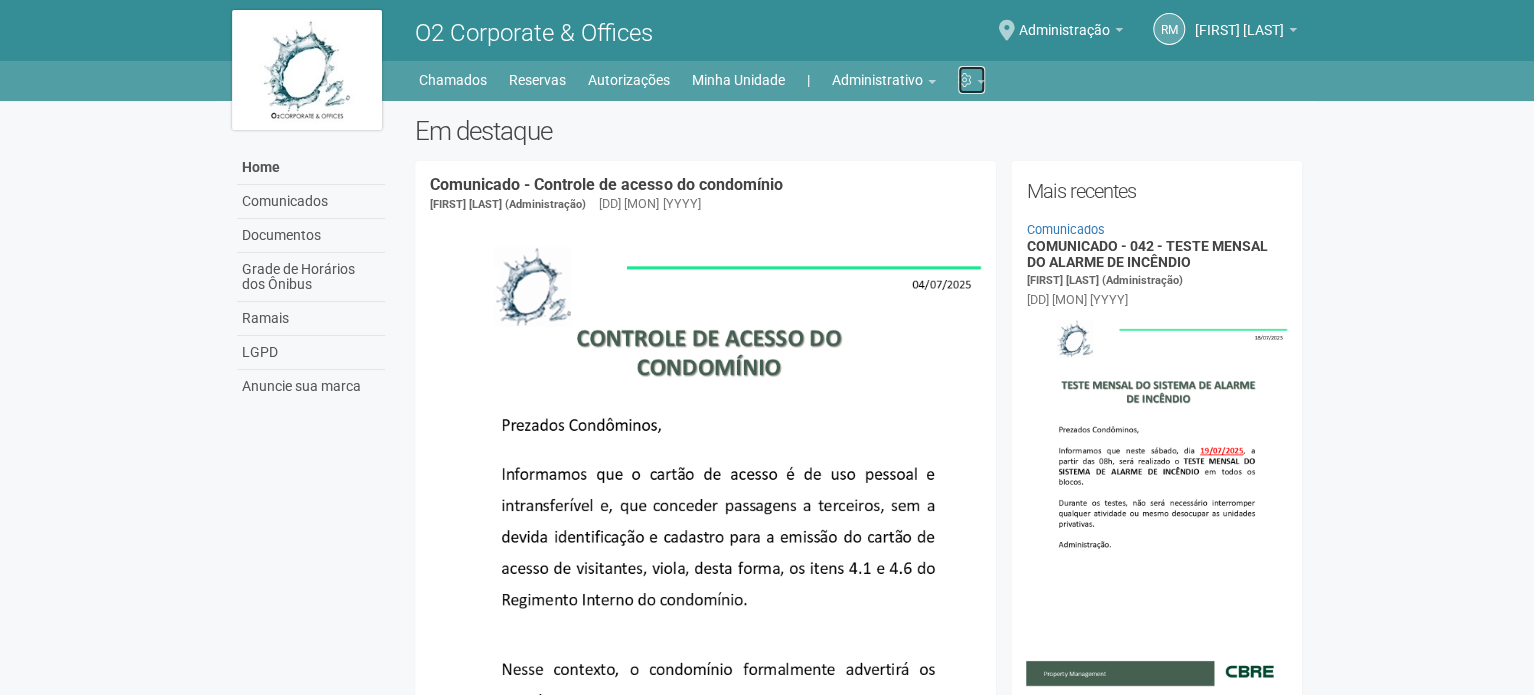 click on "Configurações" at bounding box center (971, 80) 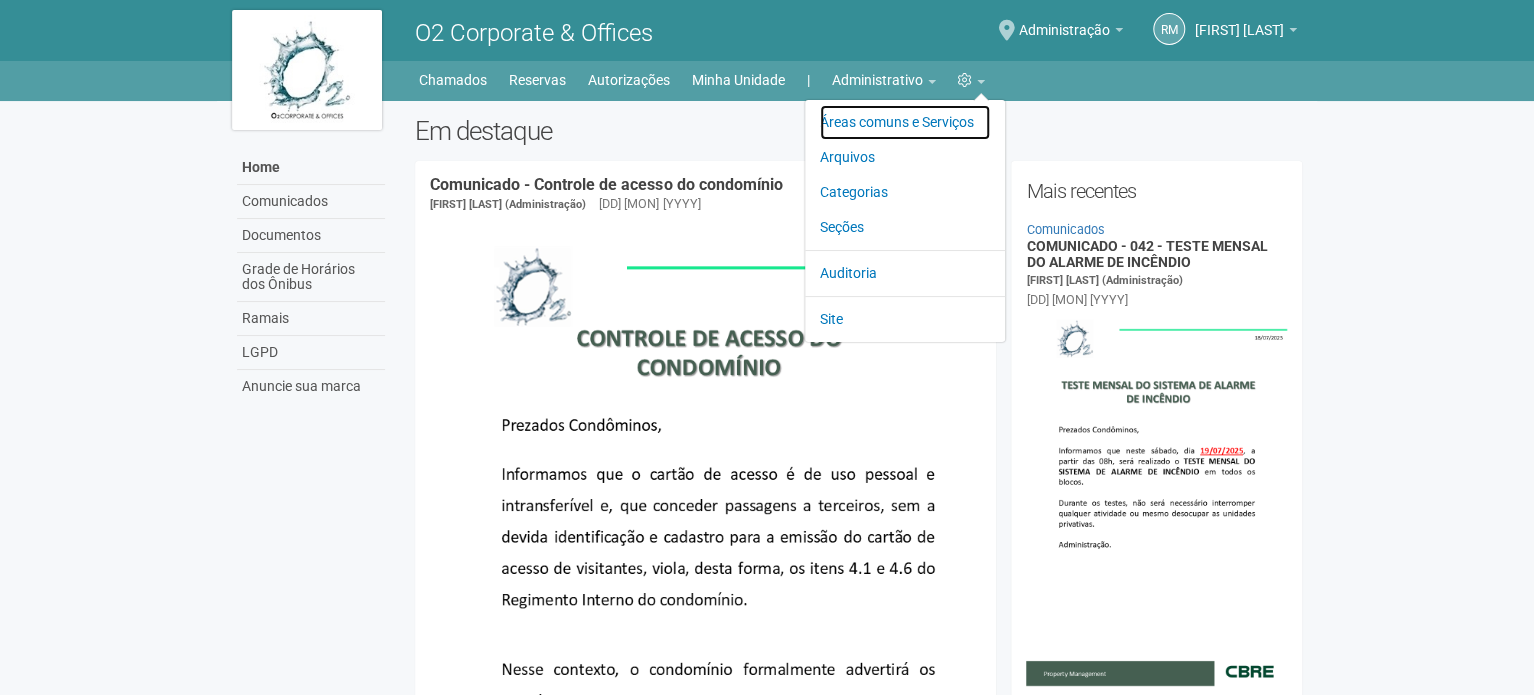 click on "Áreas comuns e Serviços" at bounding box center [905, 122] 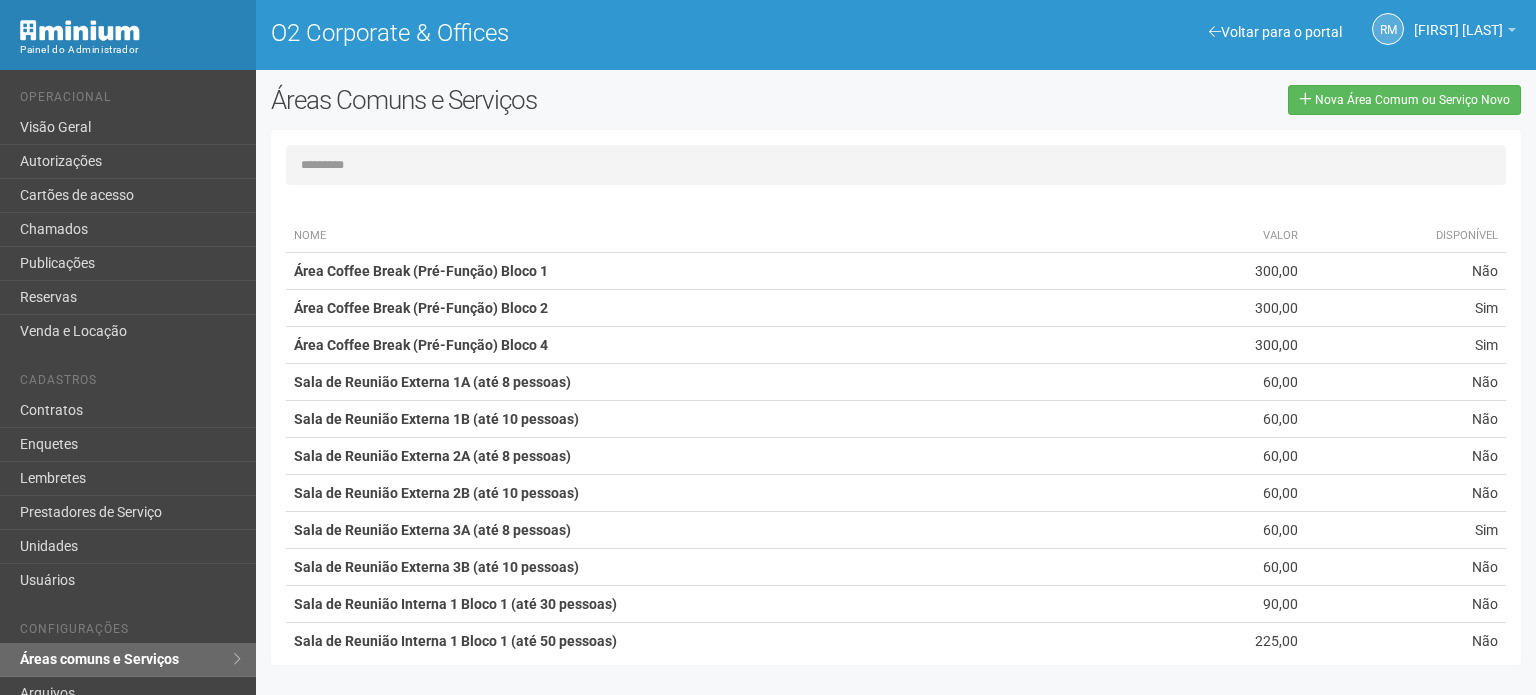 scroll, scrollTop: 0, scrollLeft: 0, axis: both 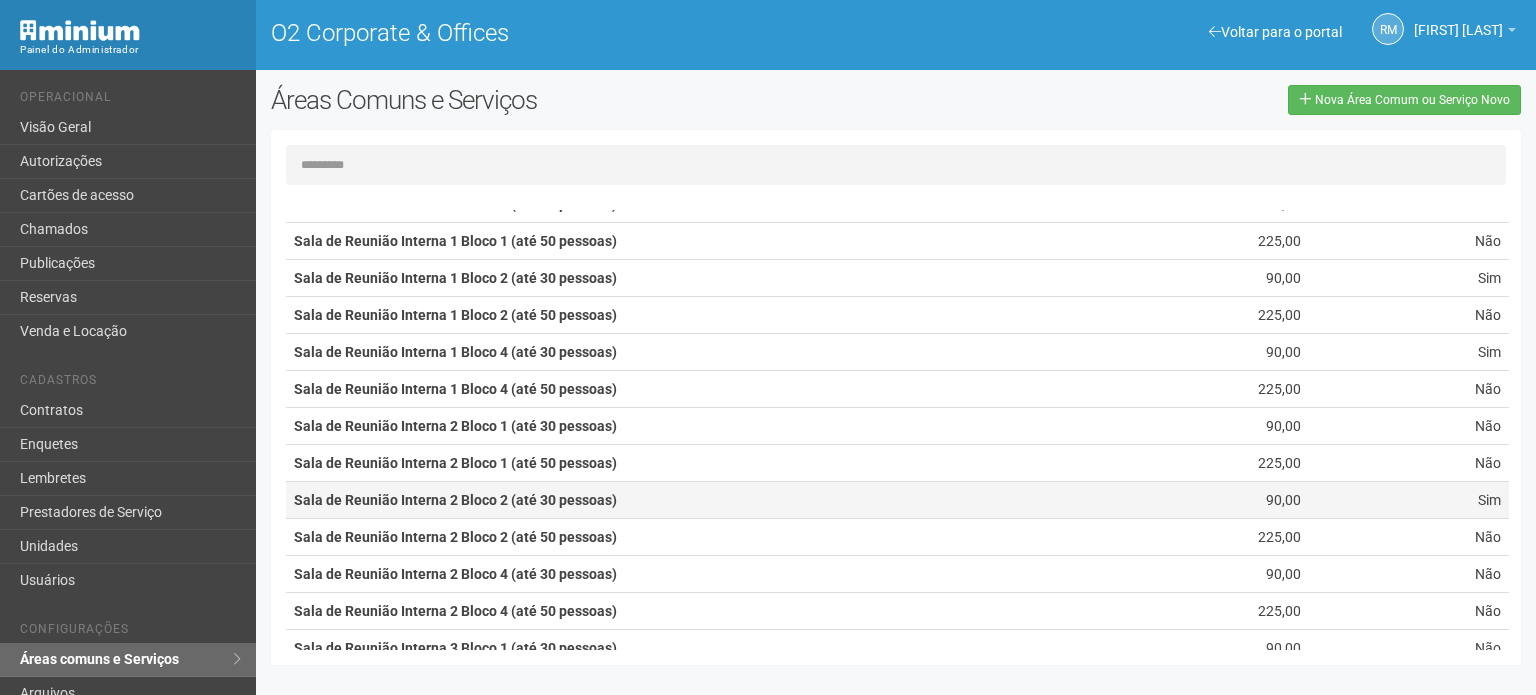 click on "Sala de Reunião Interna 2 Bloco 2 (até 30 pessoas)" at bounding box center [721, 500] 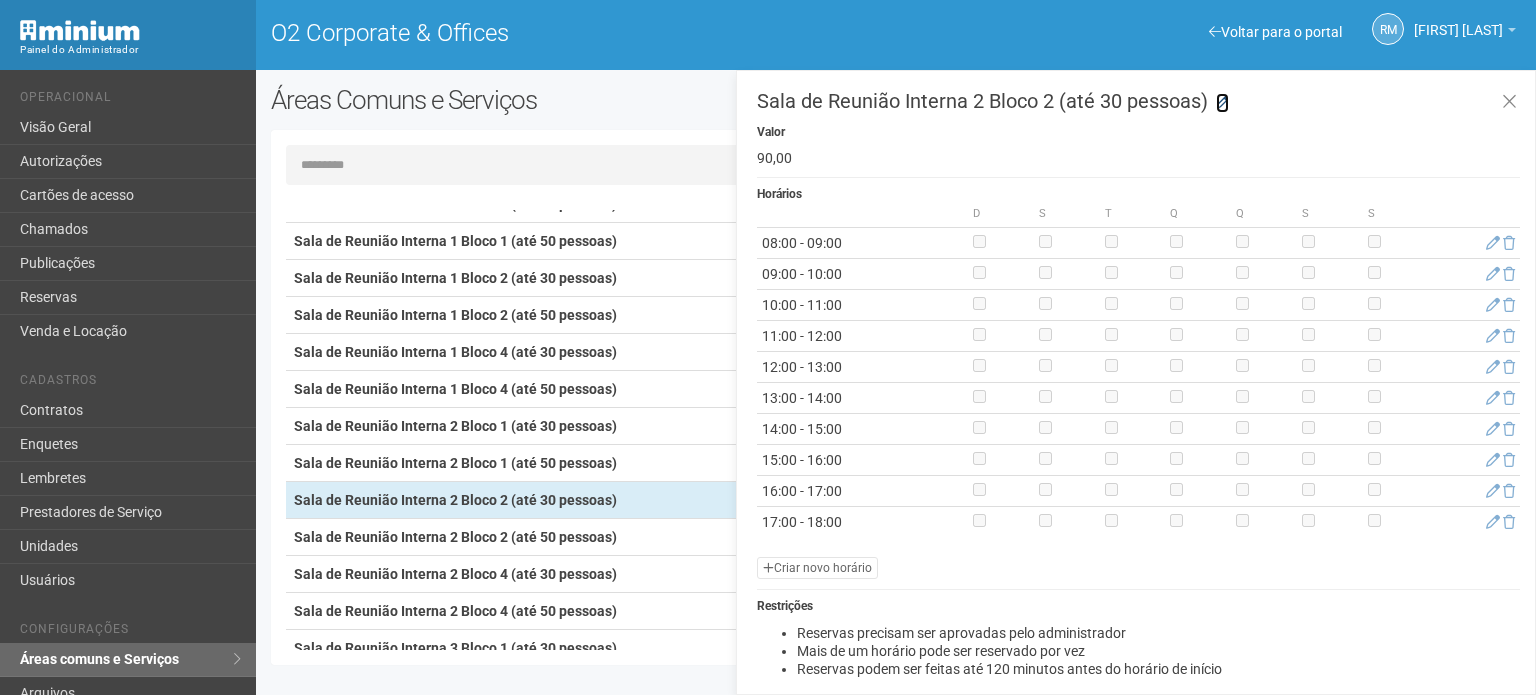 click at bounding box center [1222, 102] 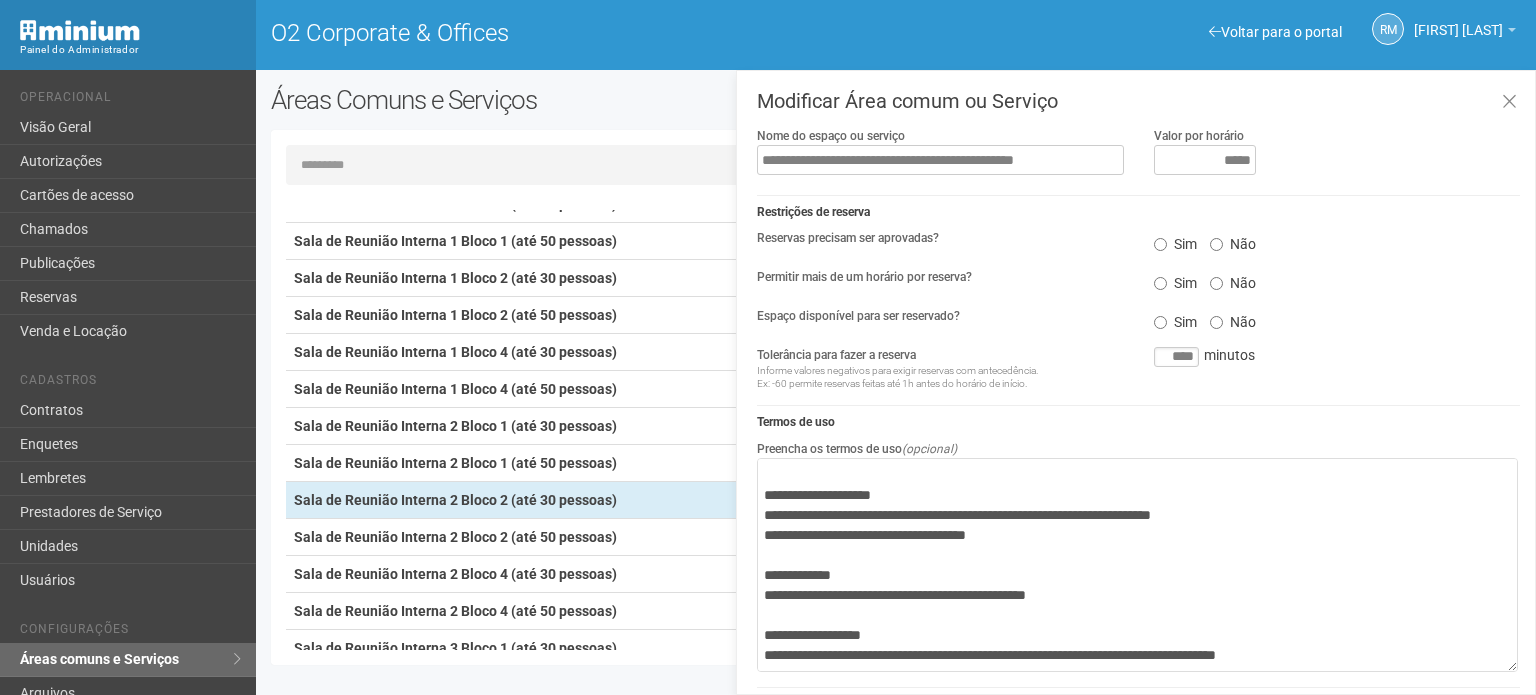 scroll, scrollTop: 320, scrollLeft: 0, axis: vertical 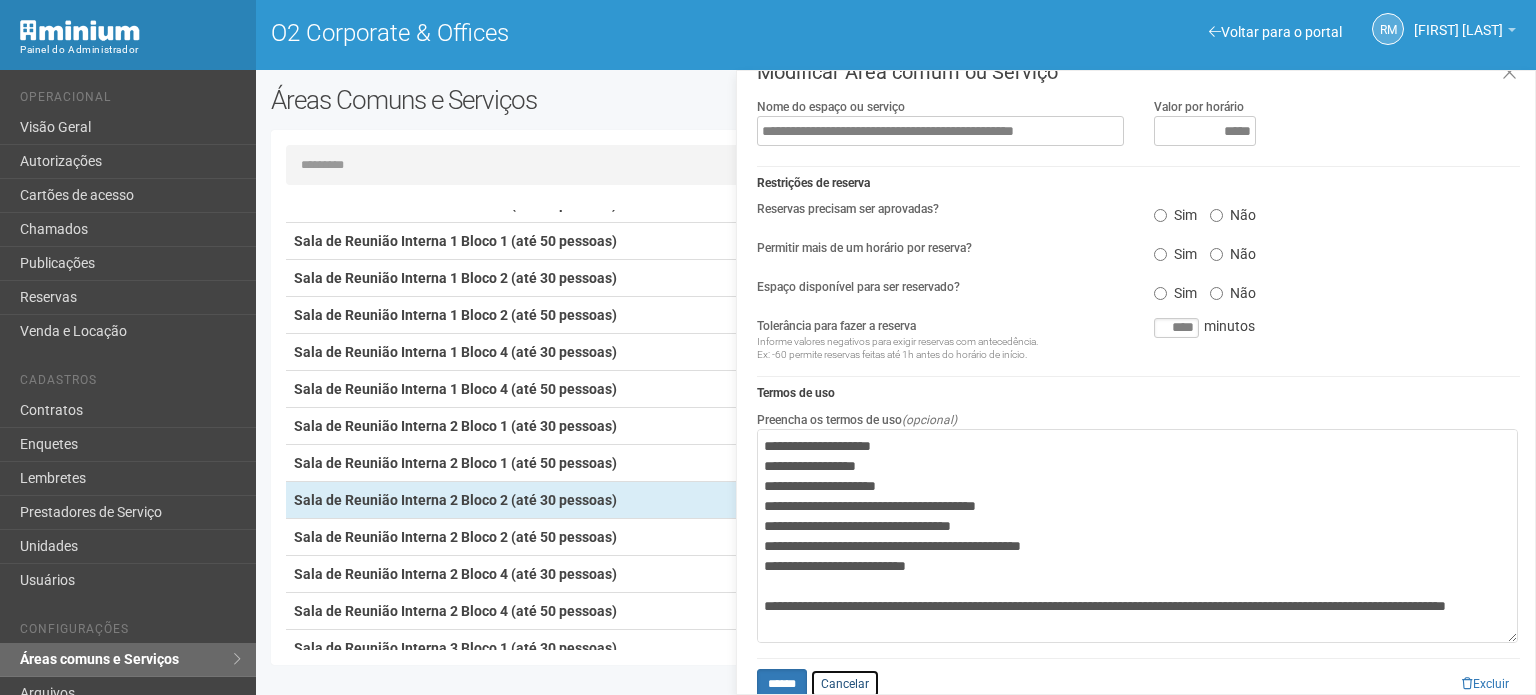 click on "Cancelar" at bounding box center (845, 684) 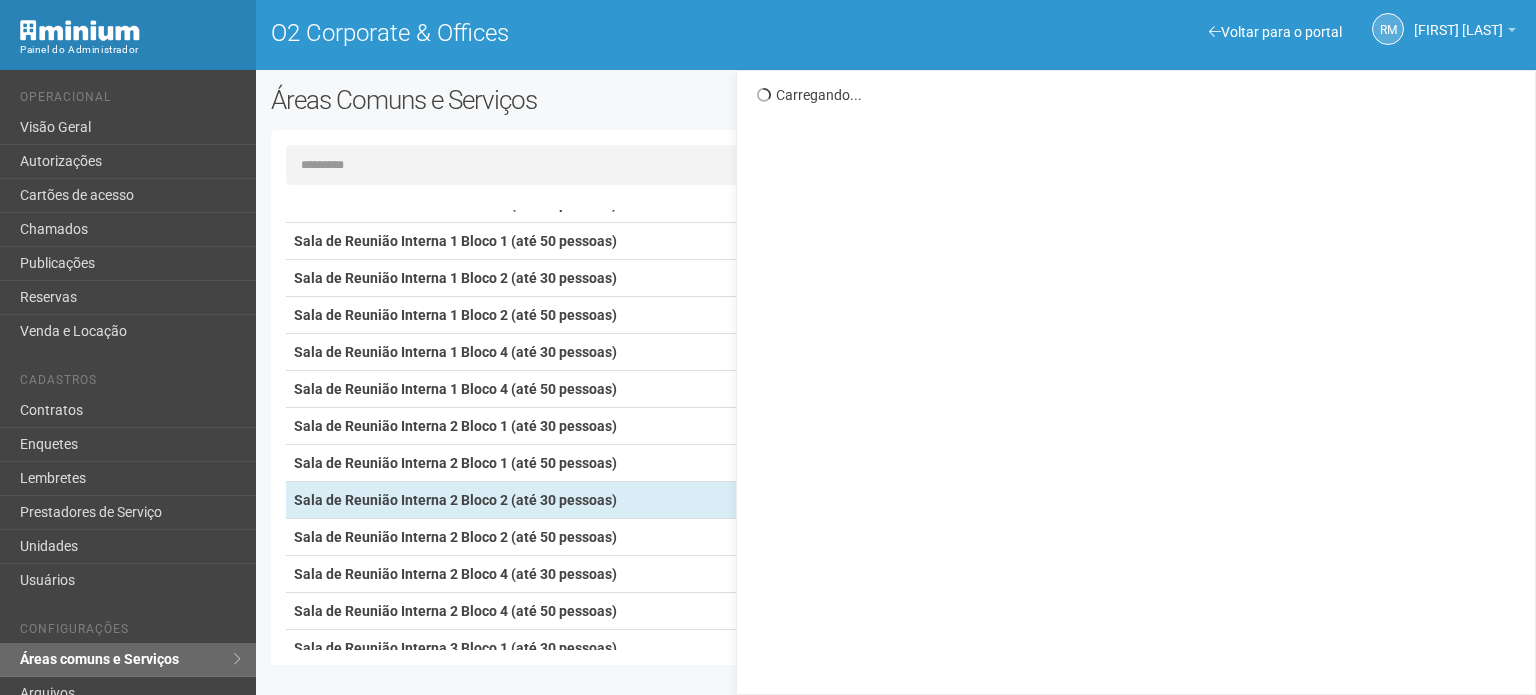 scroll, scrollTop: 0, scrollLeft: 0, axis: both 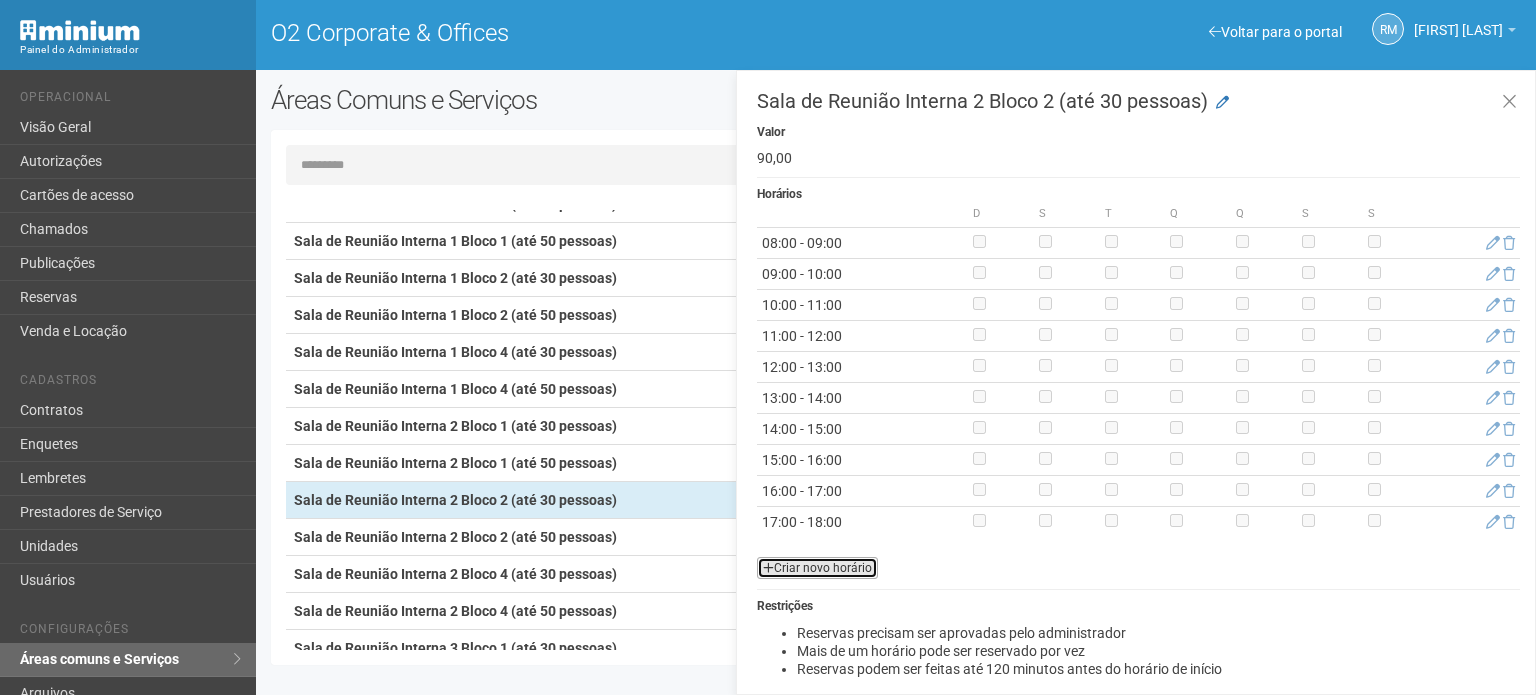 click on "Criar novo horário" at bounding box center [817, 568] 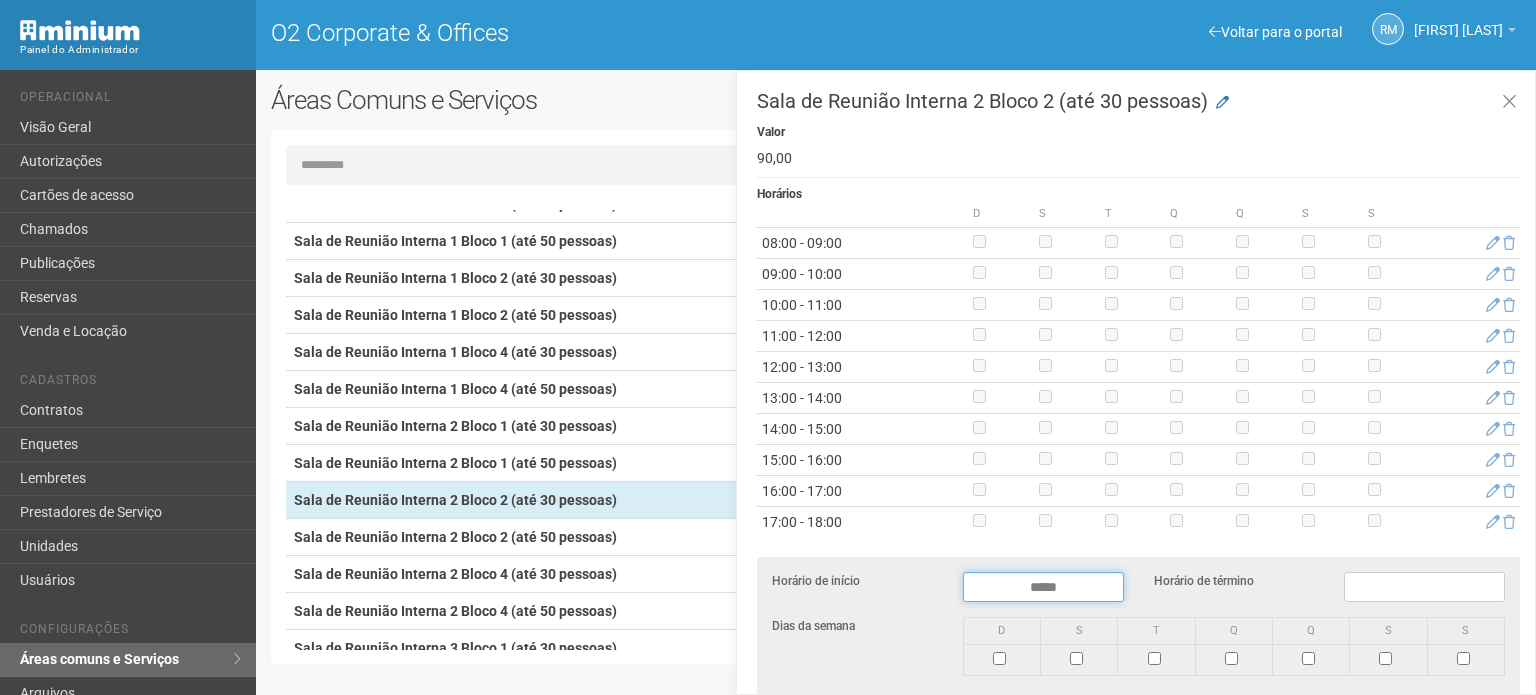 click on "*****" at bounding box center (1043, 587) 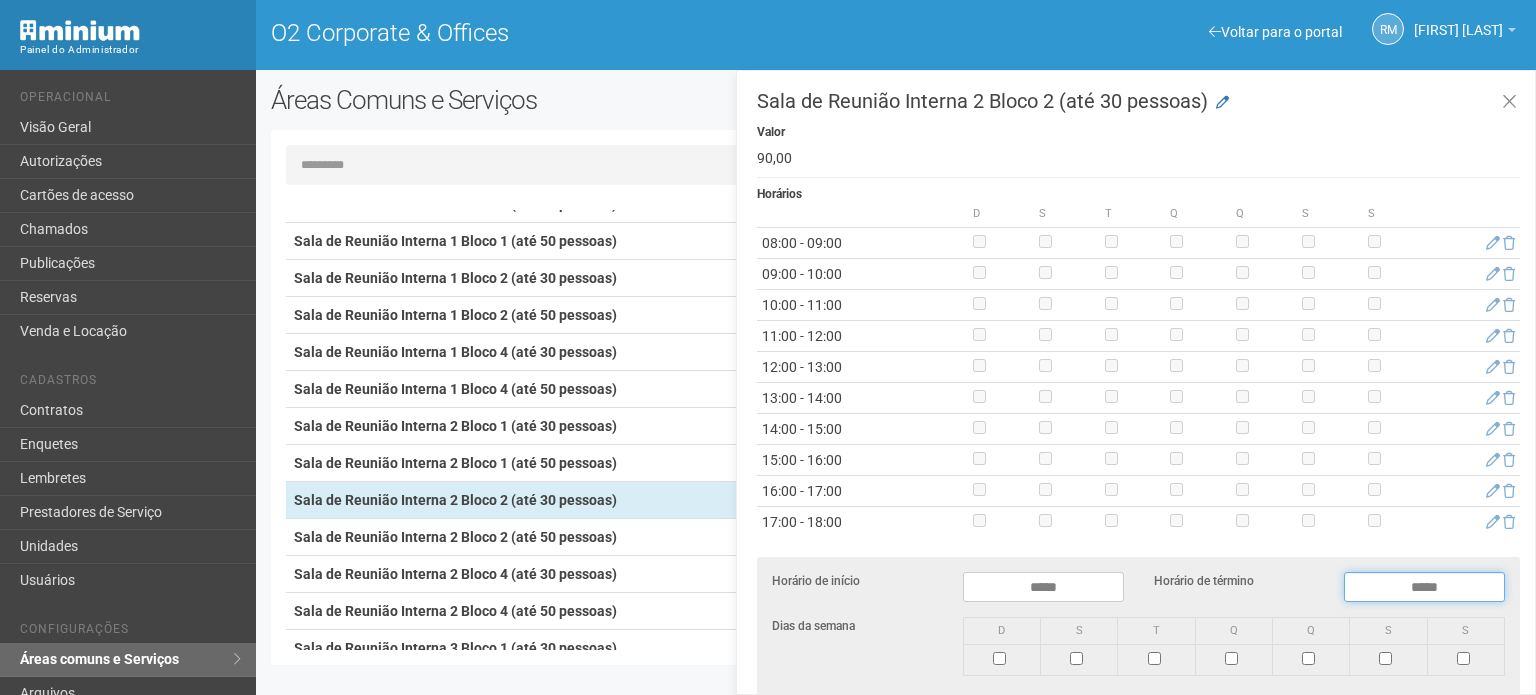 type on "*****" 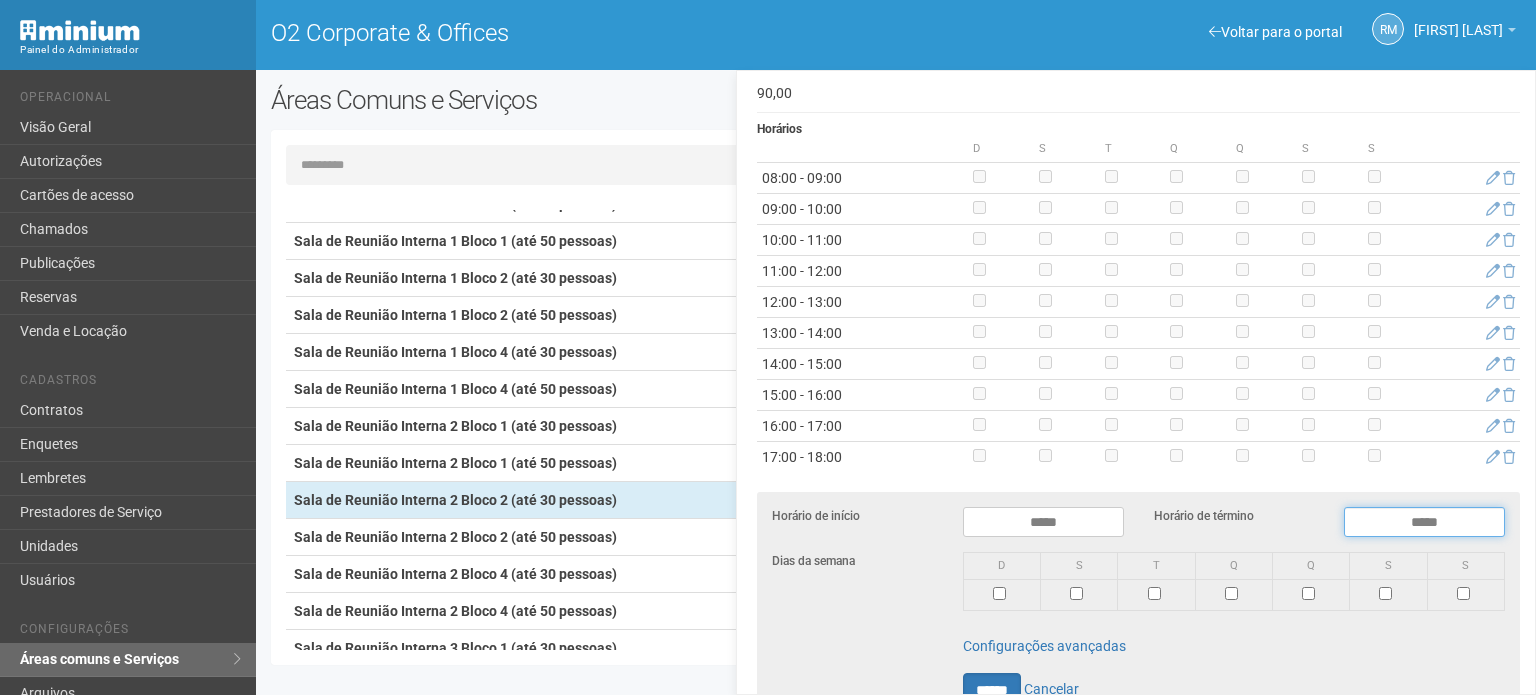 scroll, scrollTop: 100, scrollLeft: 0, axis: vertical 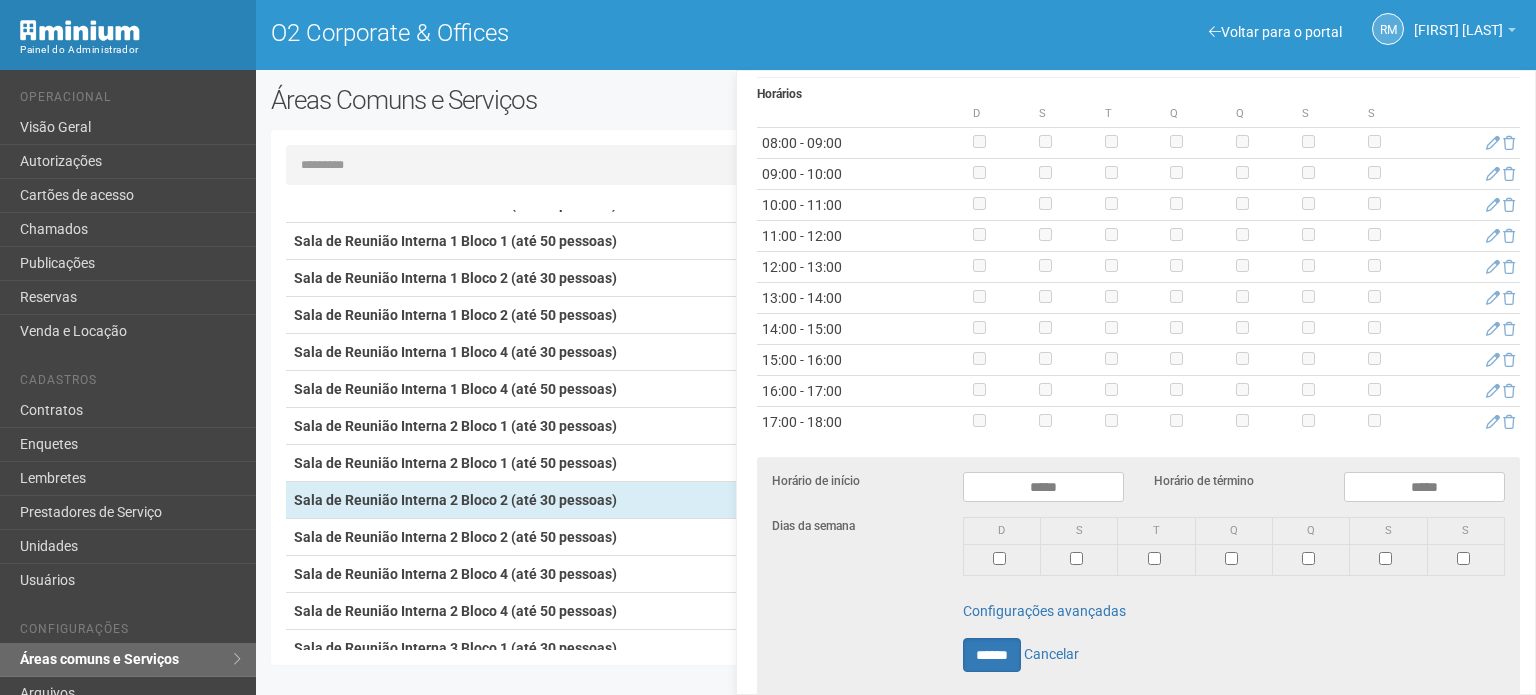 click at bounding box center [1465, 560] 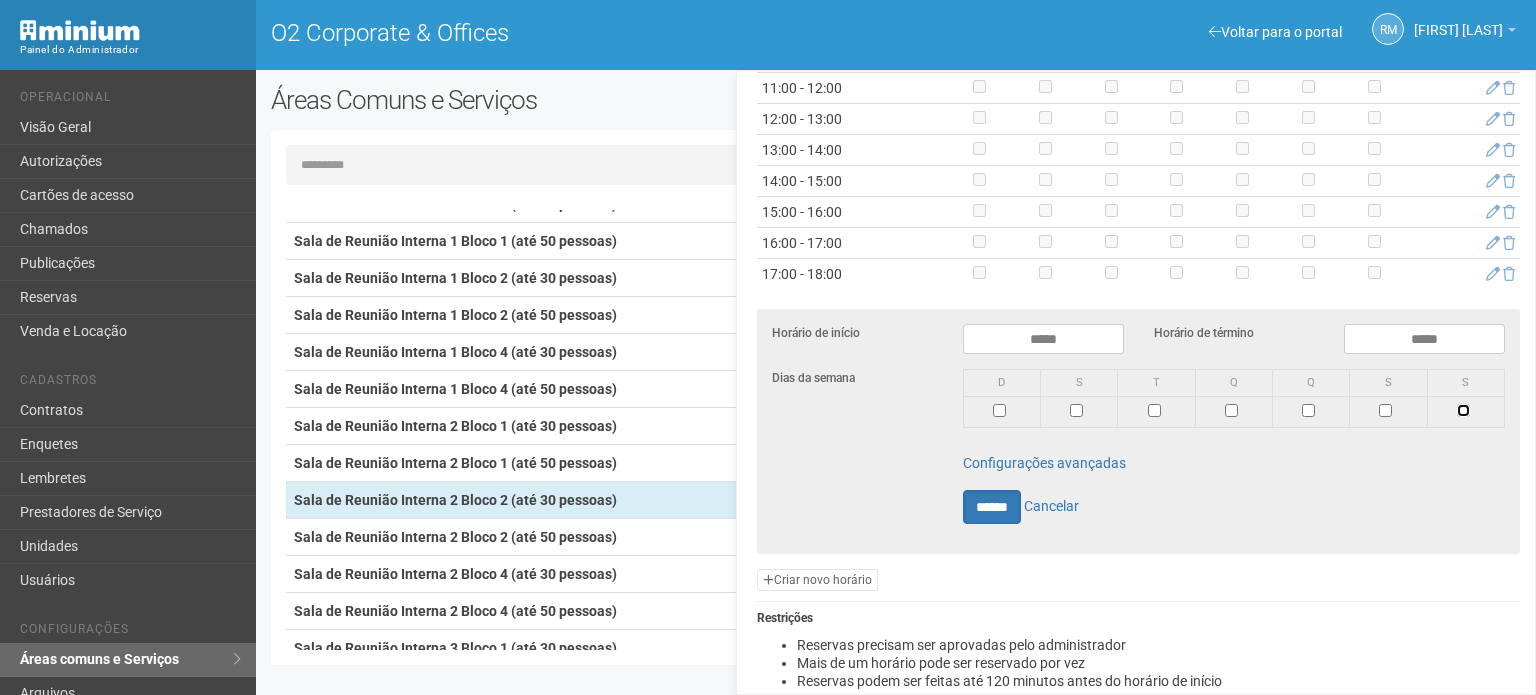 scroll, scrollTop: 248, scrollLeft: 0, axis: vertical 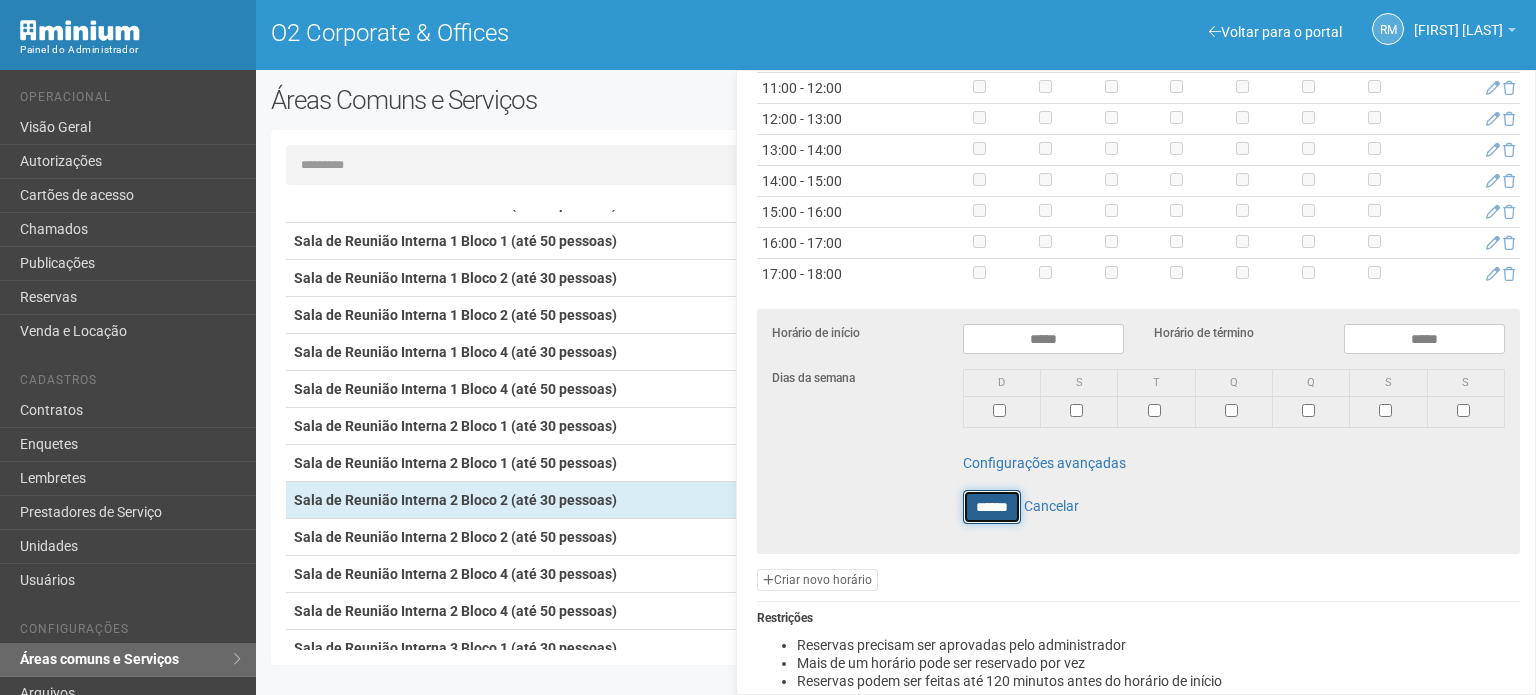 click on "******" at bounding box center (992, 507) 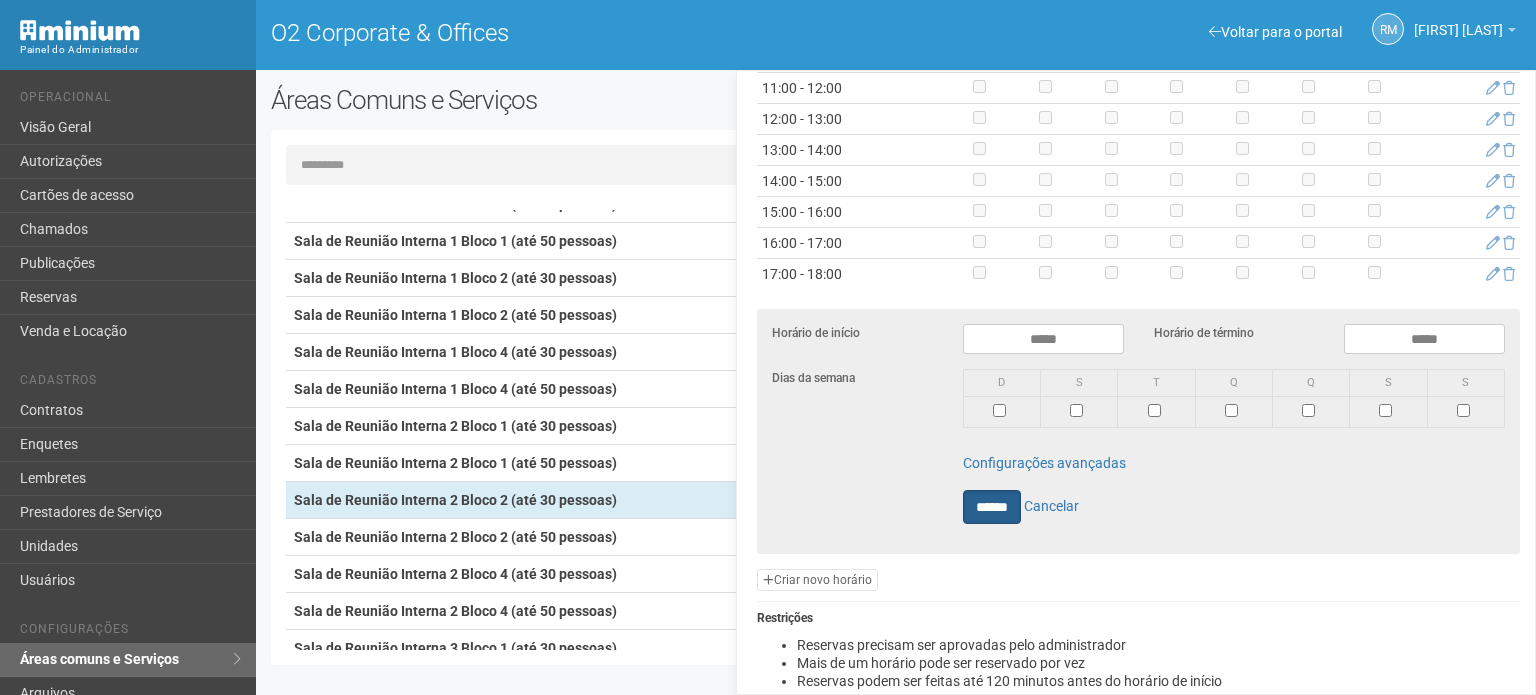 type on "**********" 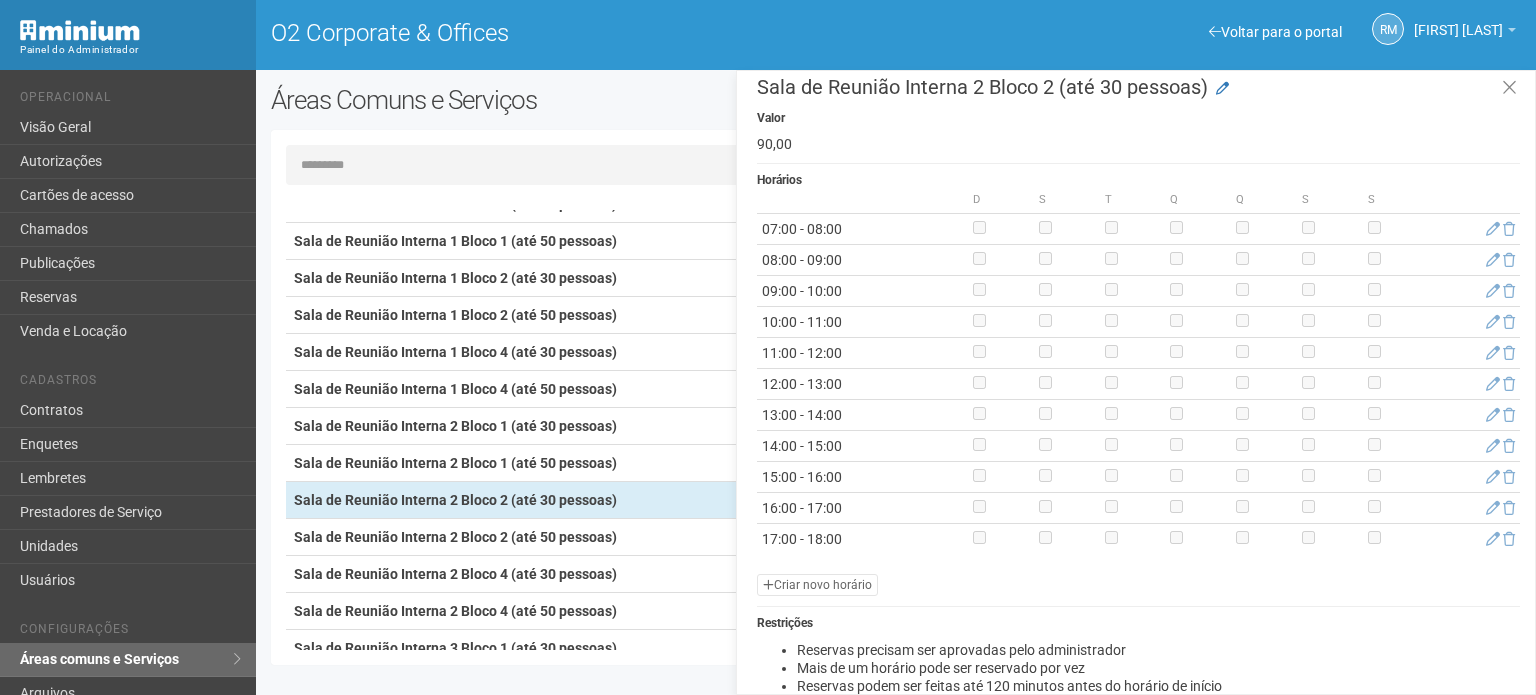 scroll, scrollTop: 20, scrollLeft: 0, axis: vertical 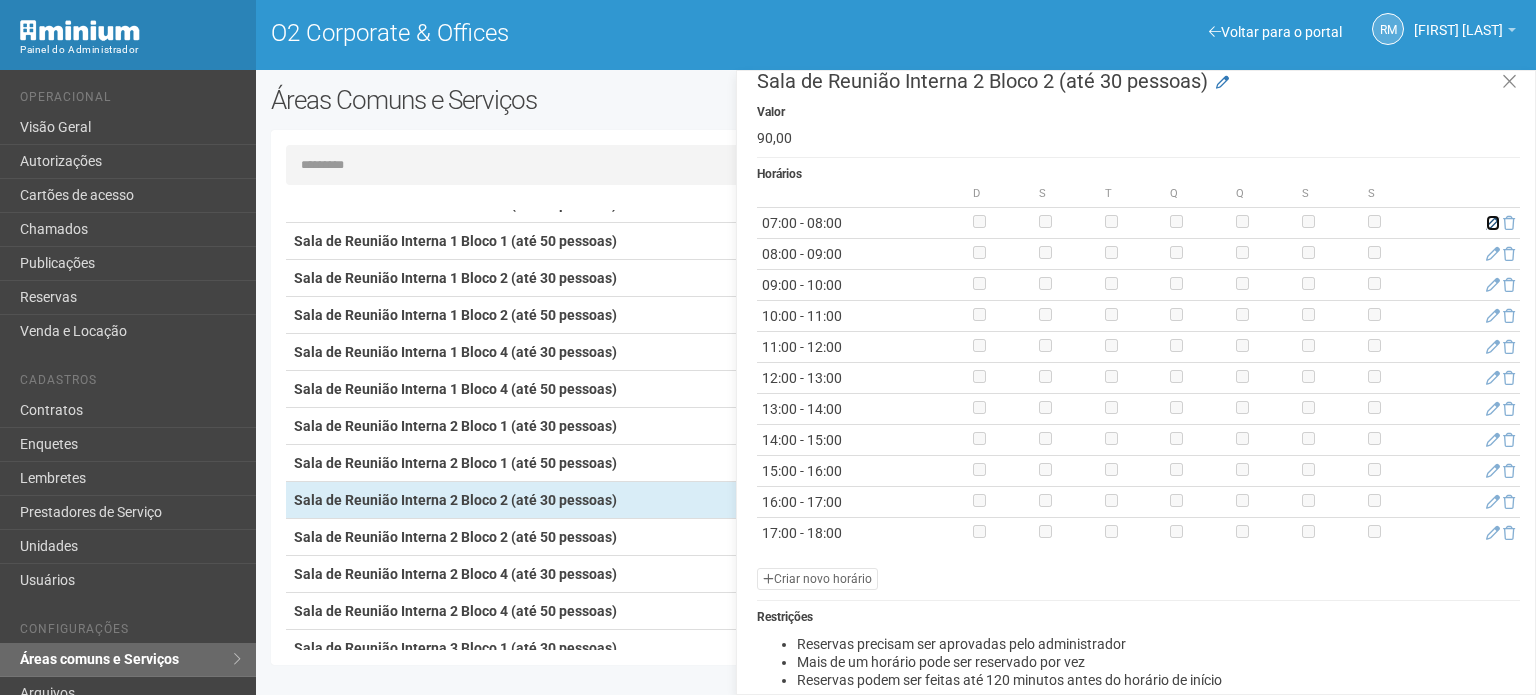 click at bounding box center [1493, 223] 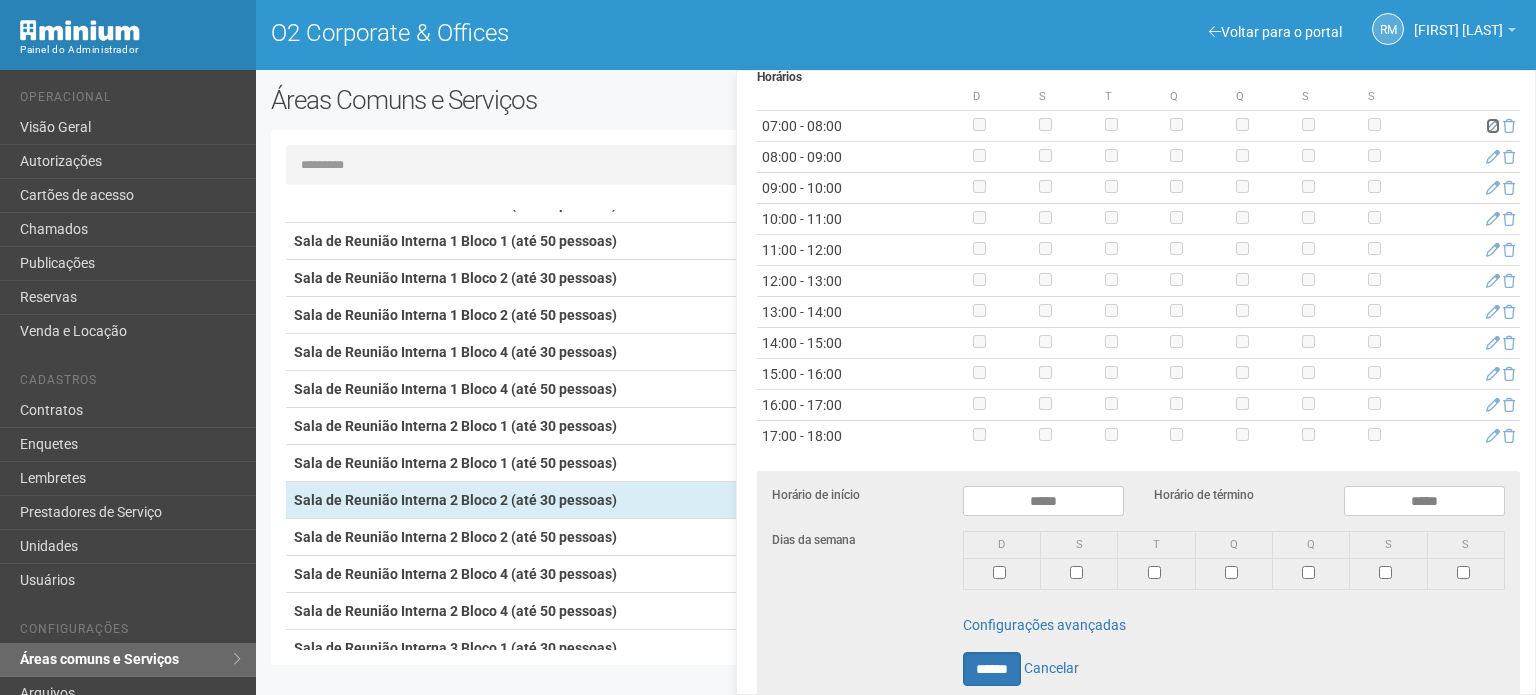 scroll, scrollTop: 279, scrollLeft: 0, axis: vertical 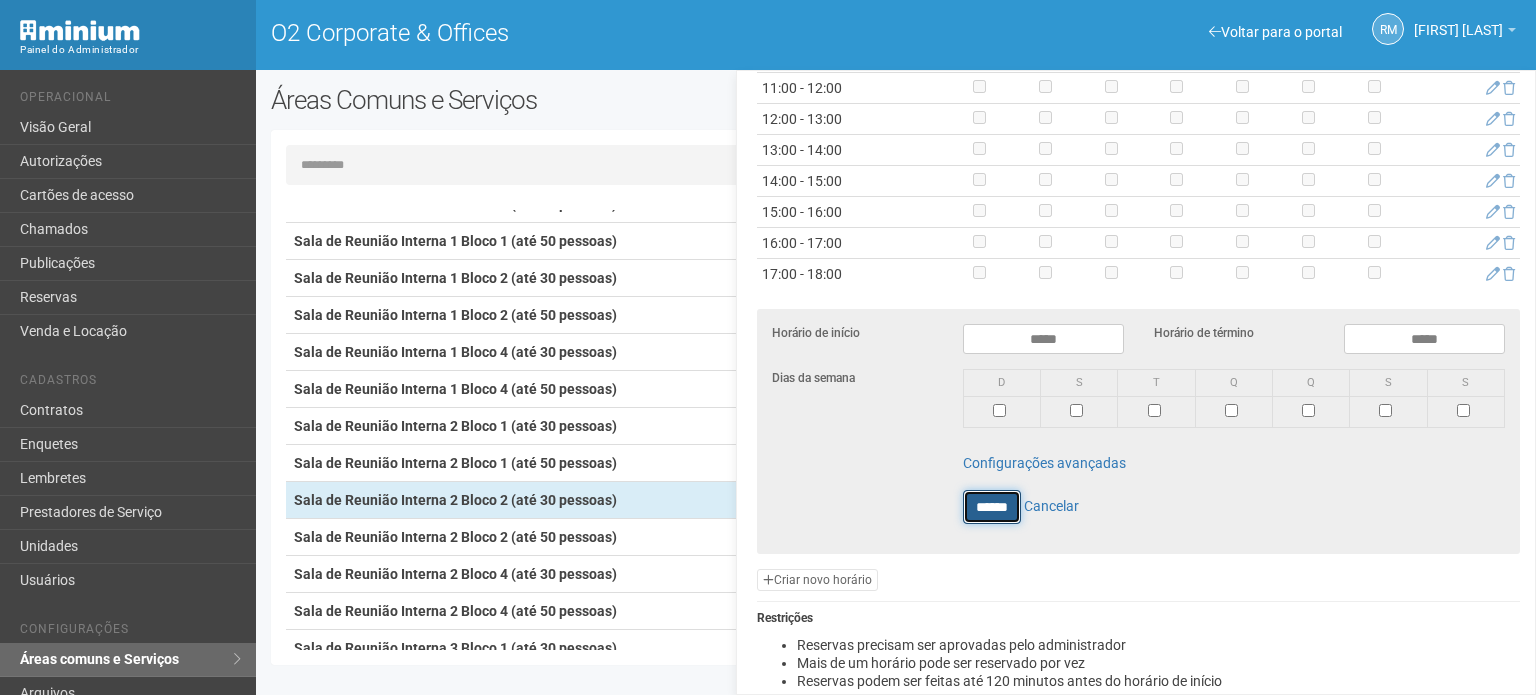 click on "******" at bounding box center [992, 507] 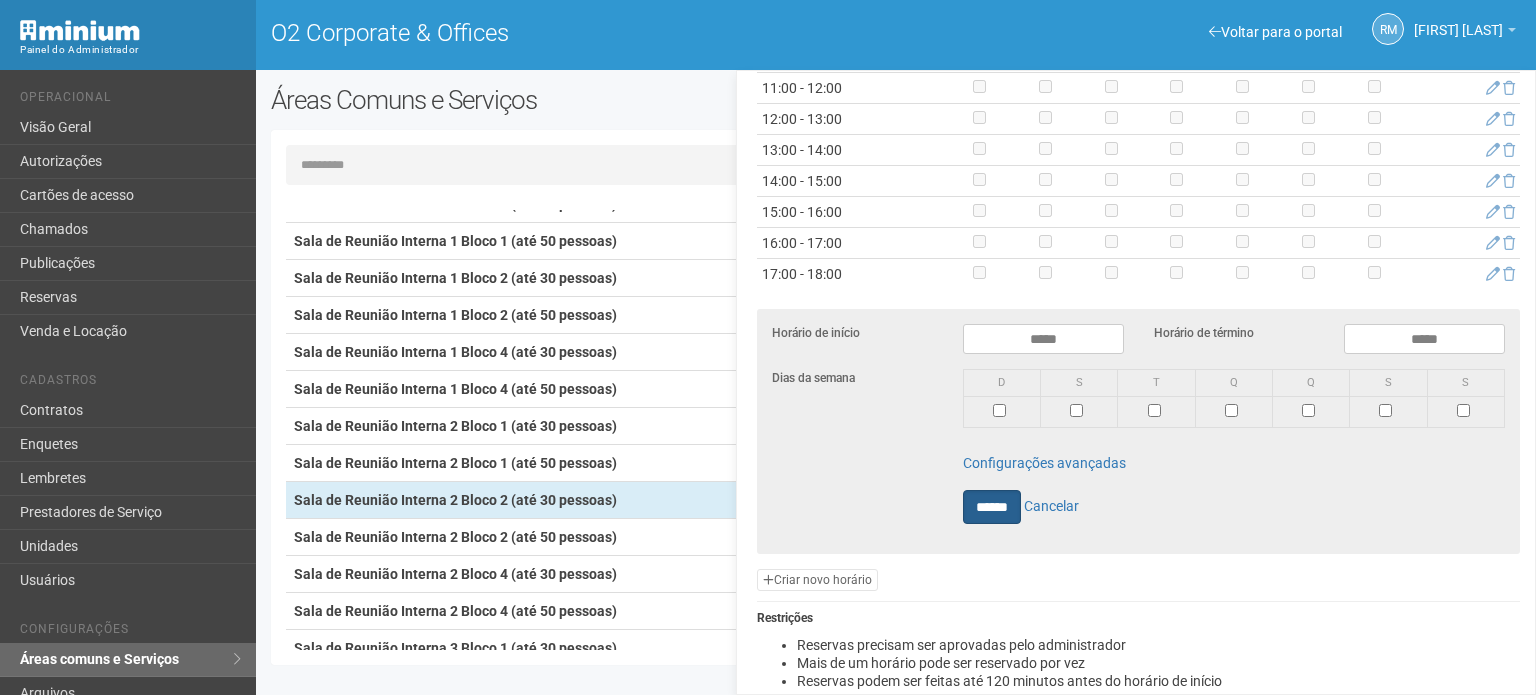 type on "**********" 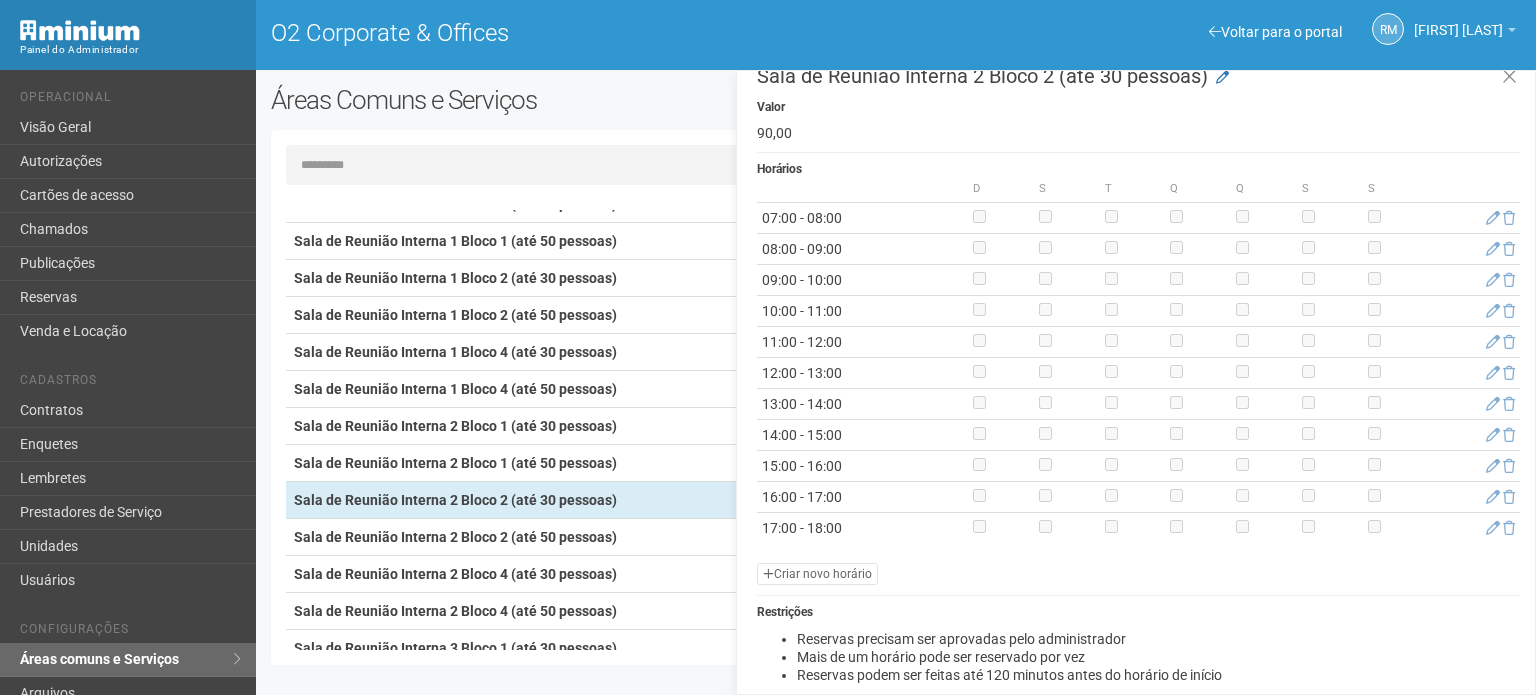 scroll, scrollTop: 0, scrollLeft: 0, axis: both 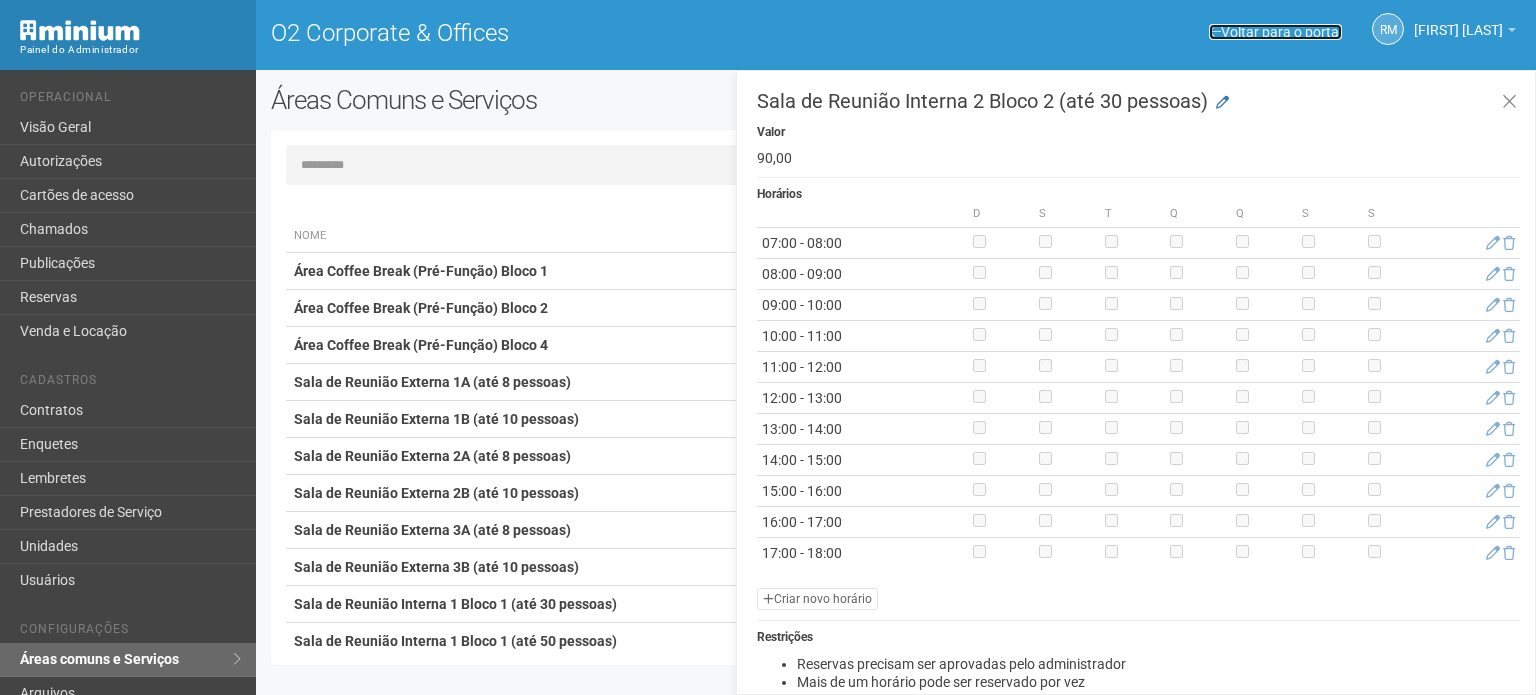click on "Voltar para o portal" at bounding box center [1275, 32] 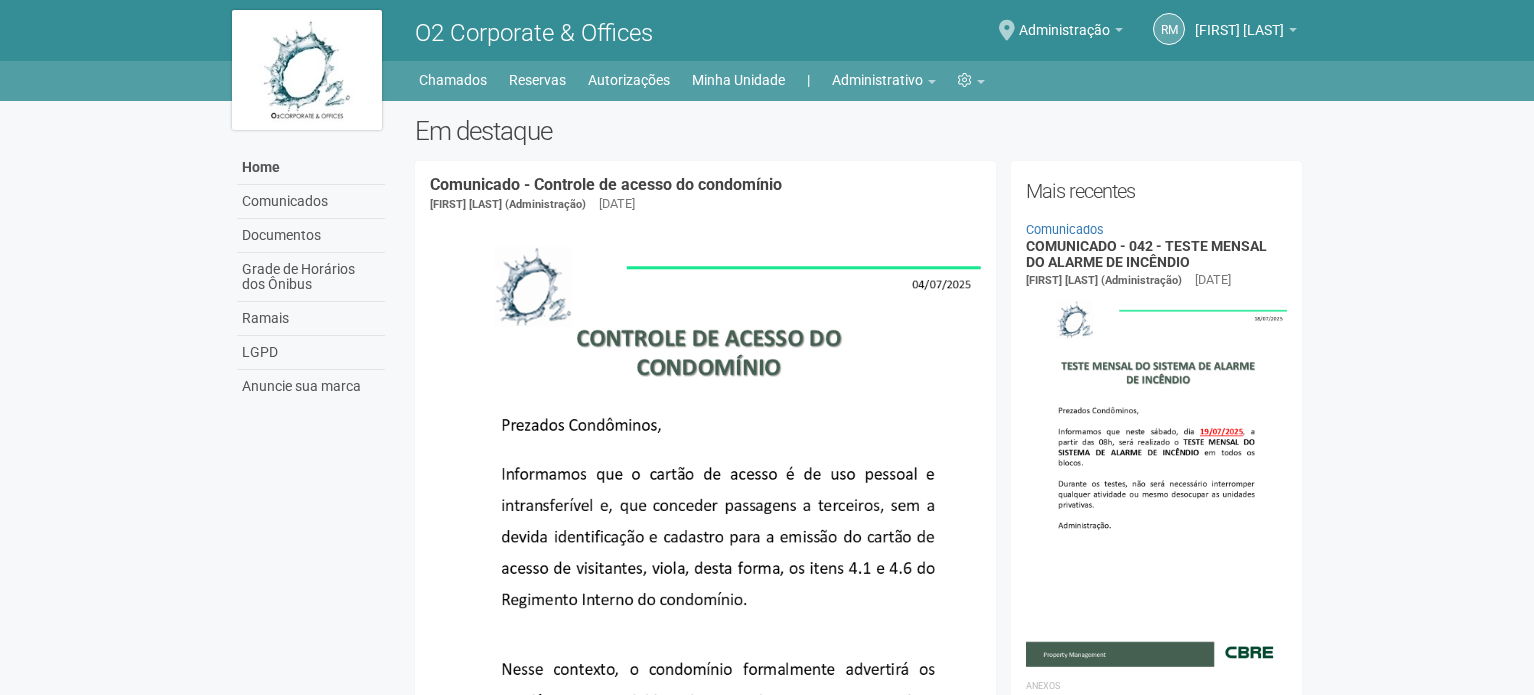scroll, scrollTop: 0, scrollLeft: 0, axis: both 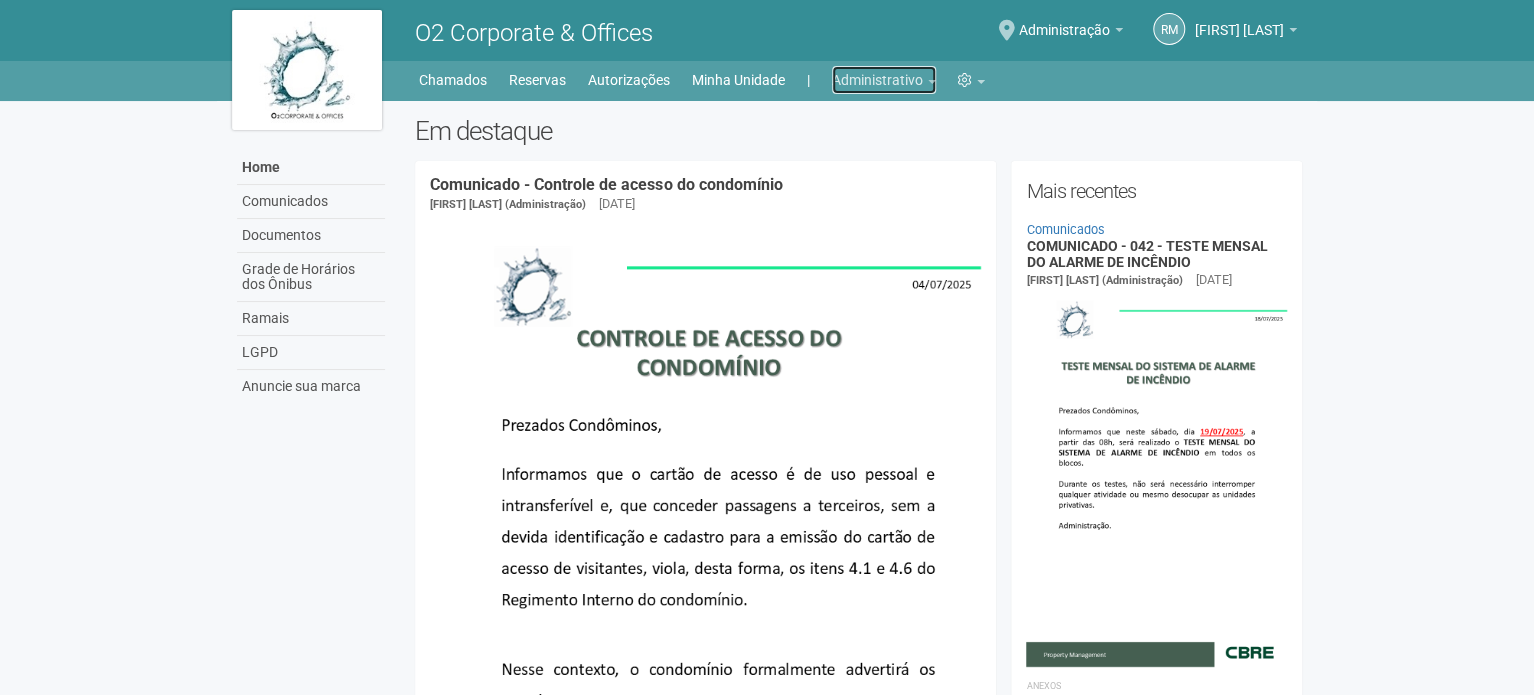 click on "Administrativo" at bounding box center (884, 80) 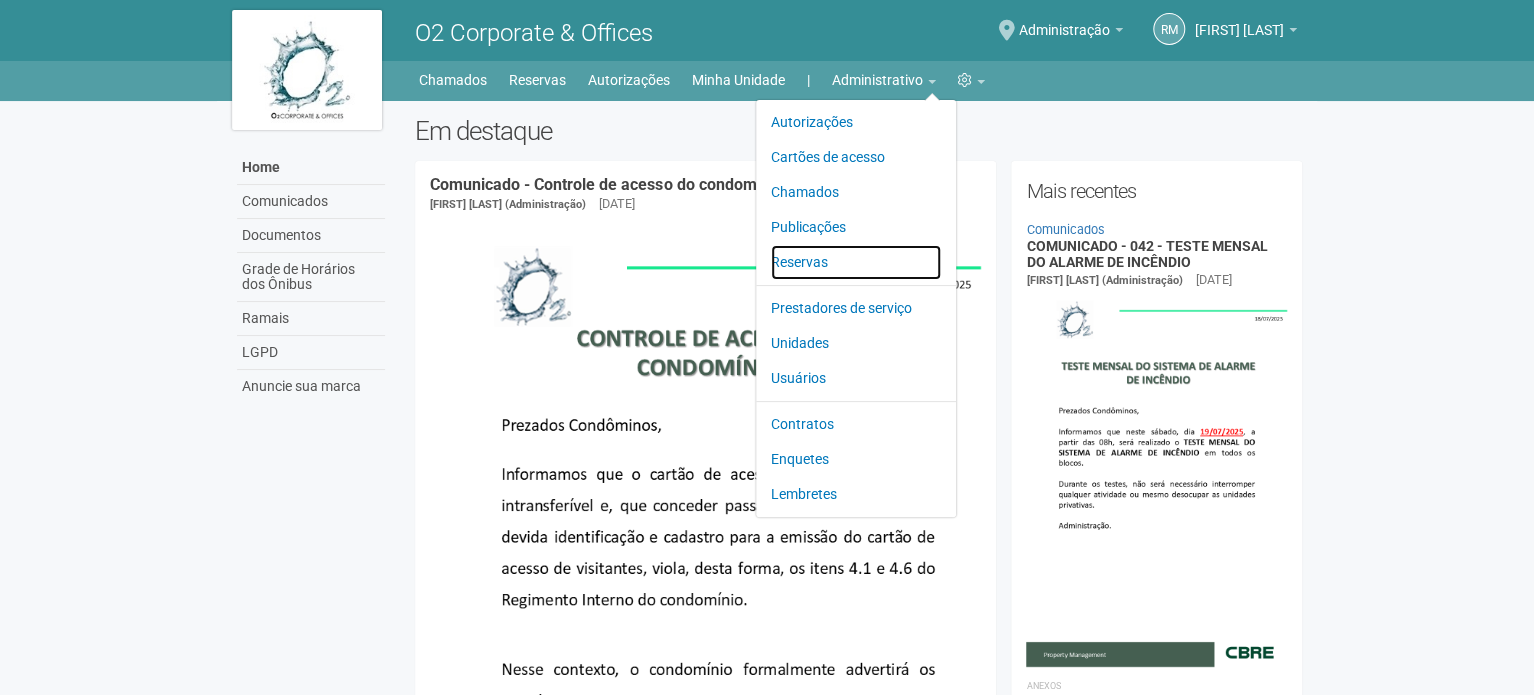 click on "Reservas" at bounding box center (856, 262) 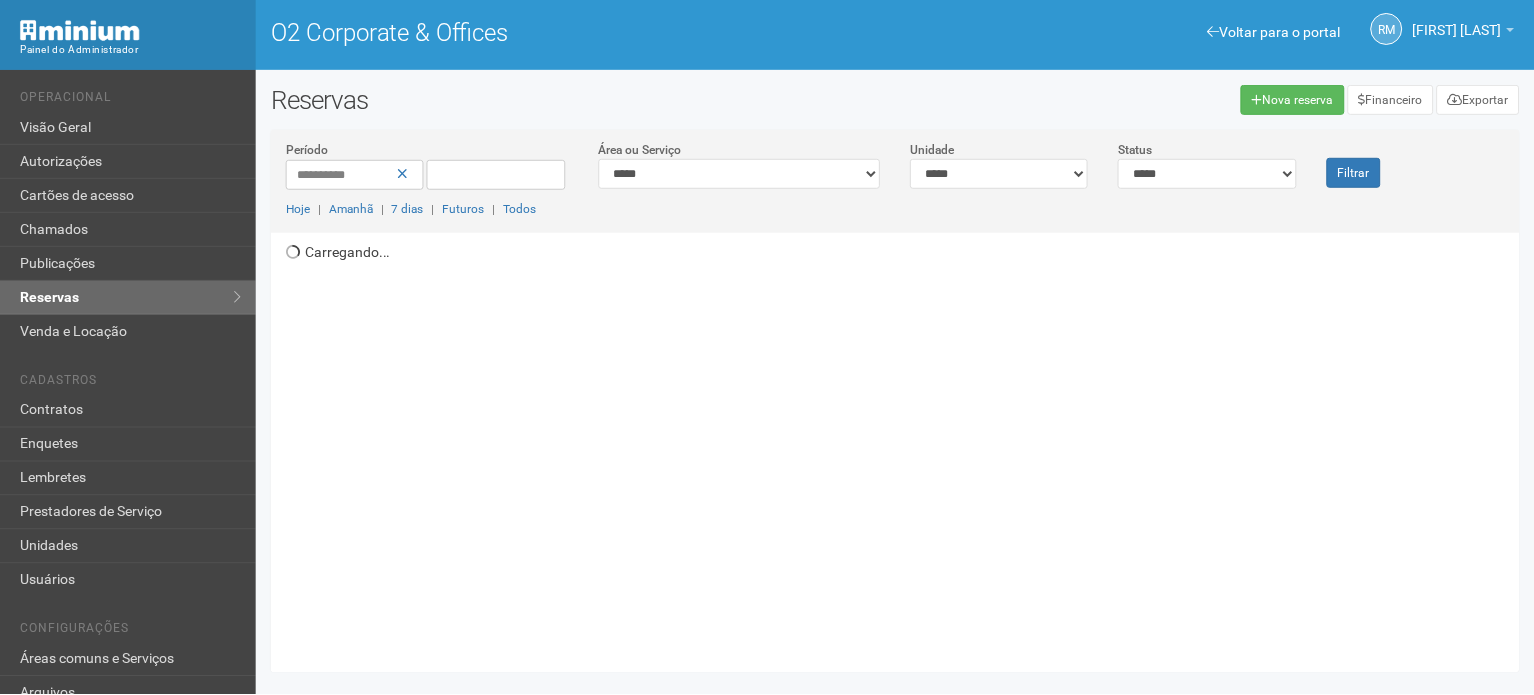 scroll, scrollTop: 0, scrollLeft: 0, axis: both 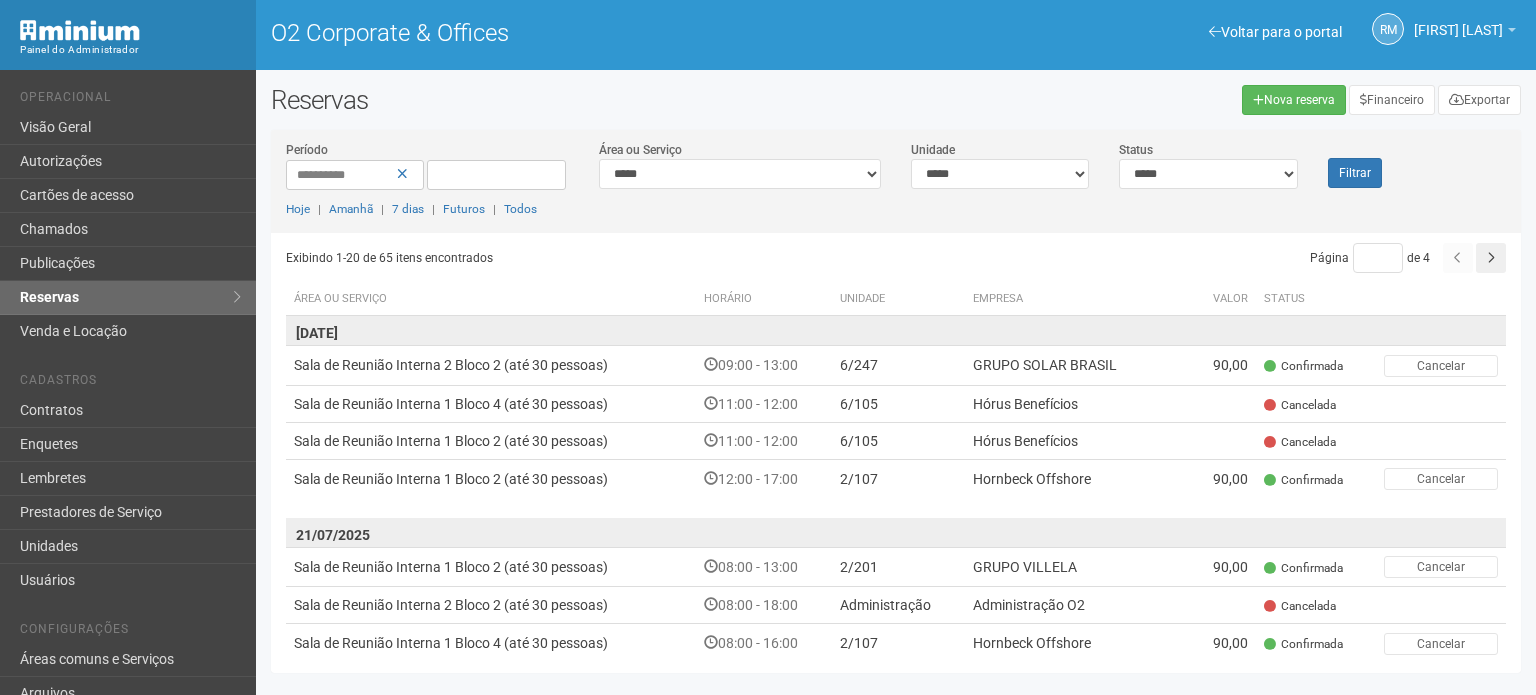 click on "Voltar para o portal
Operacional
Visão Geral
Autorizações
Cartões de acesso
Chamados
Publicações
Reservas
Venda e Locação
Cadastros
Contratos
Enquetes
Lembretes
Prestadores de Serviço
Unidades
Usuários
Configurações
Áreas comuns e Serviços
Arquivos
Auditoria
Categorias
Seções
Site
Sair
Reservas
Nova reserva
Financeiro
Exportar" at bounding box center [768, 382] 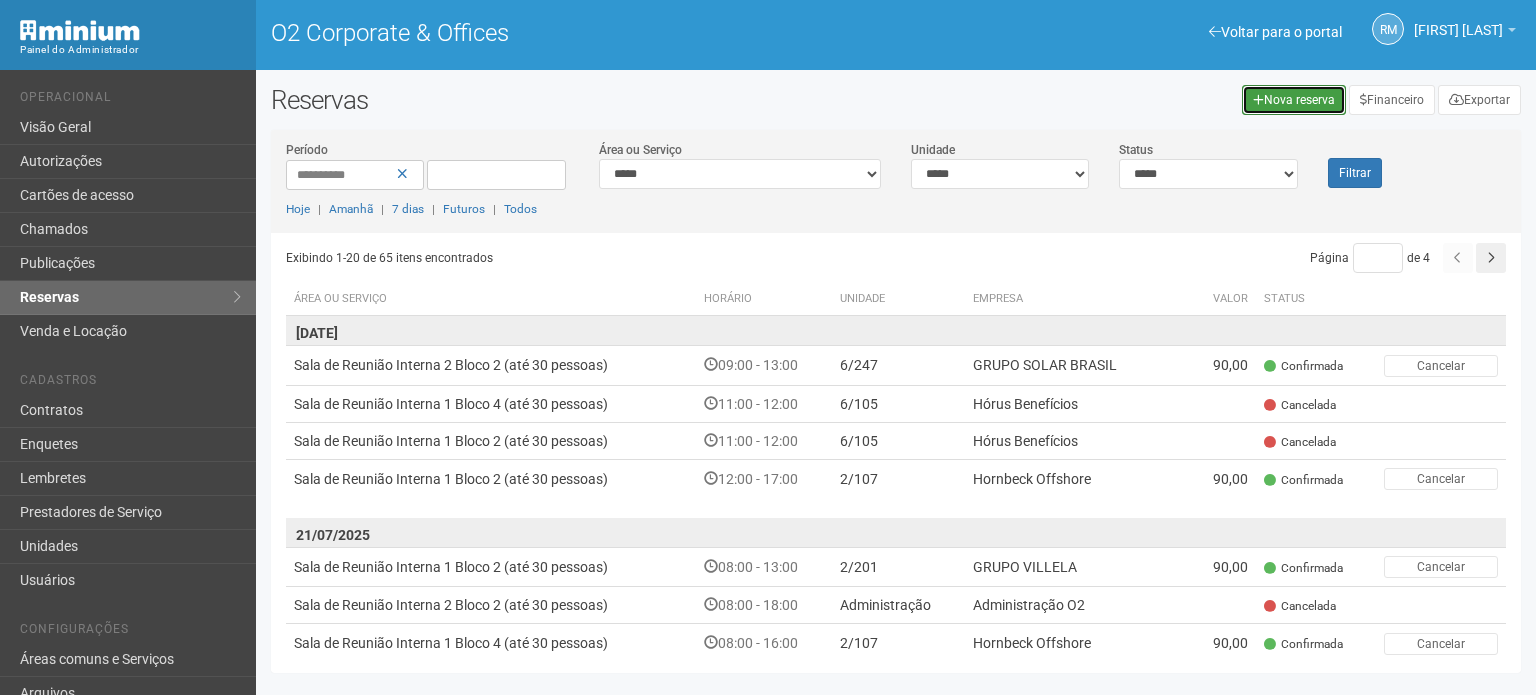 click on "Nova reserva" at bounding box center [1294, 100] 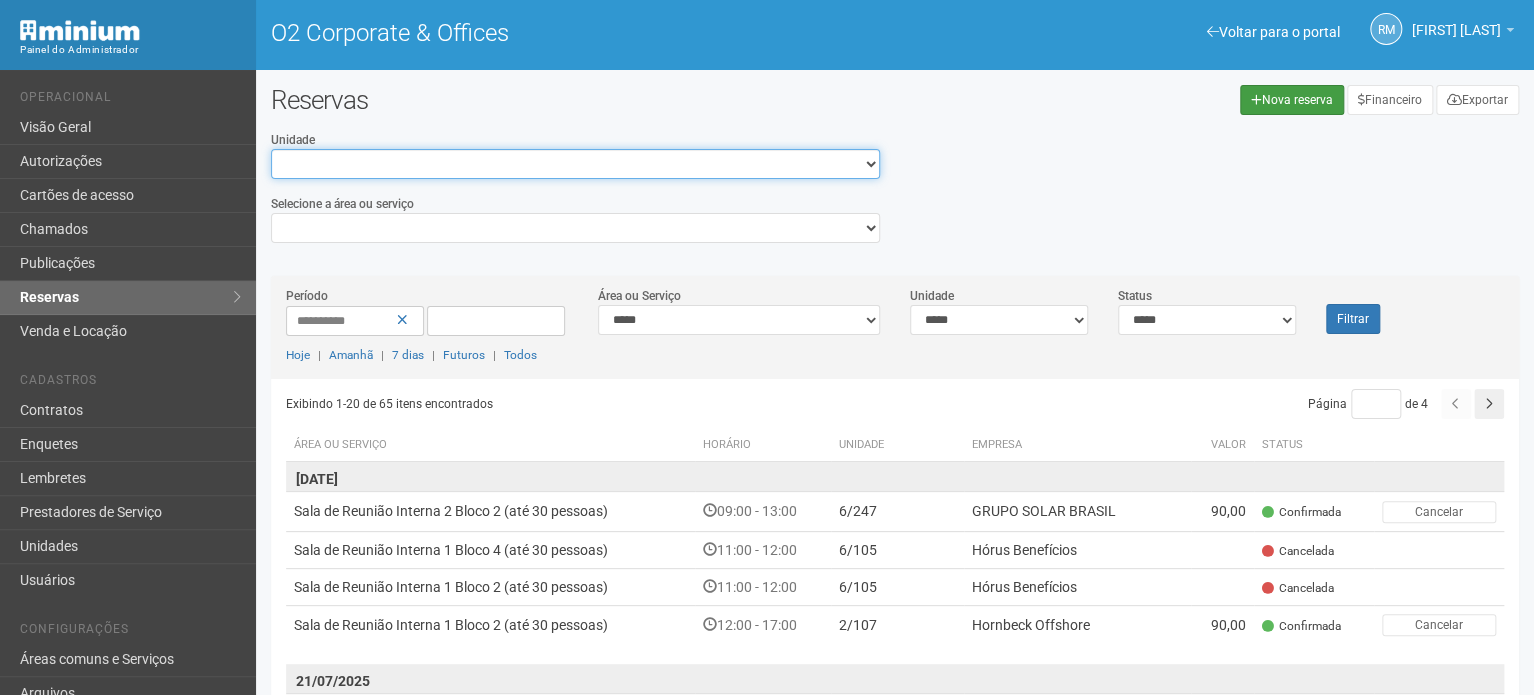 scroll, scrollTop: 0, scrollLeft: 0, axis: both 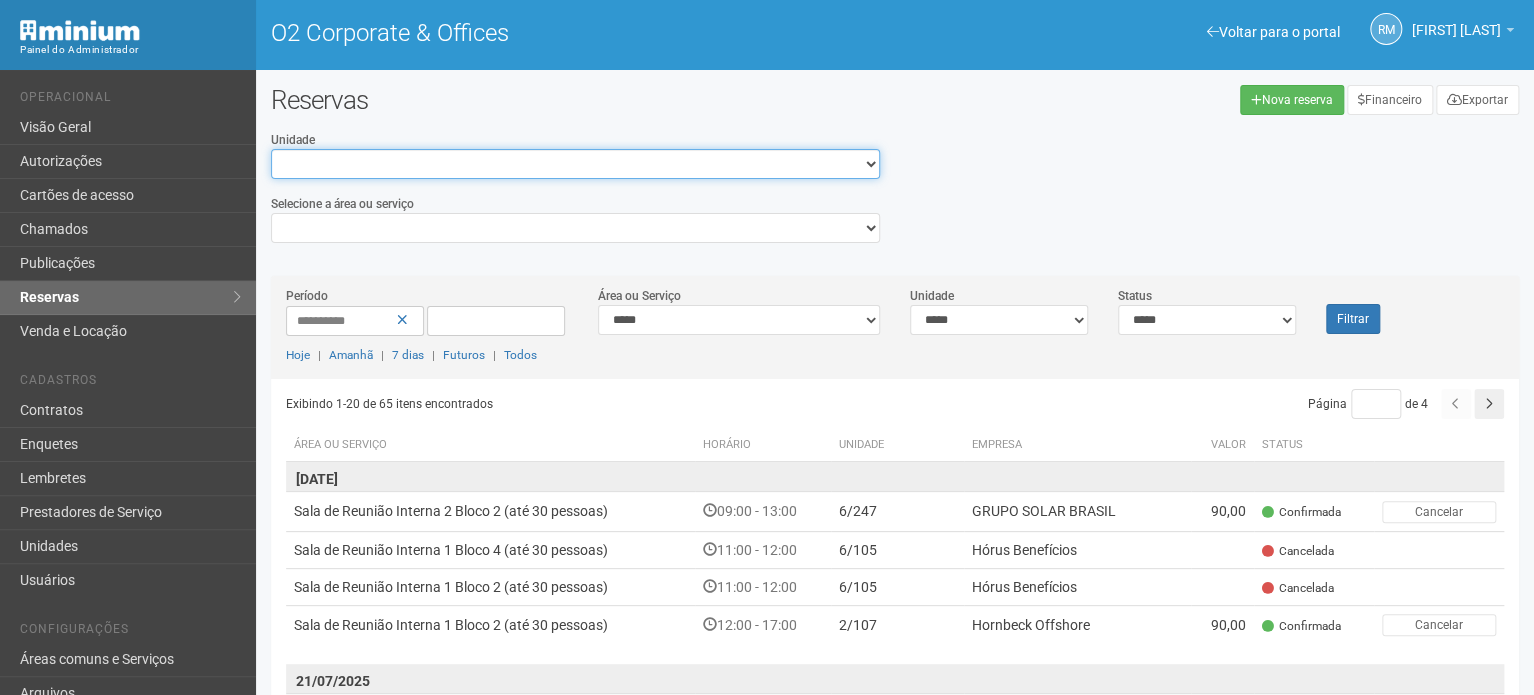 click on "**********" at bounding box center (575, 164) 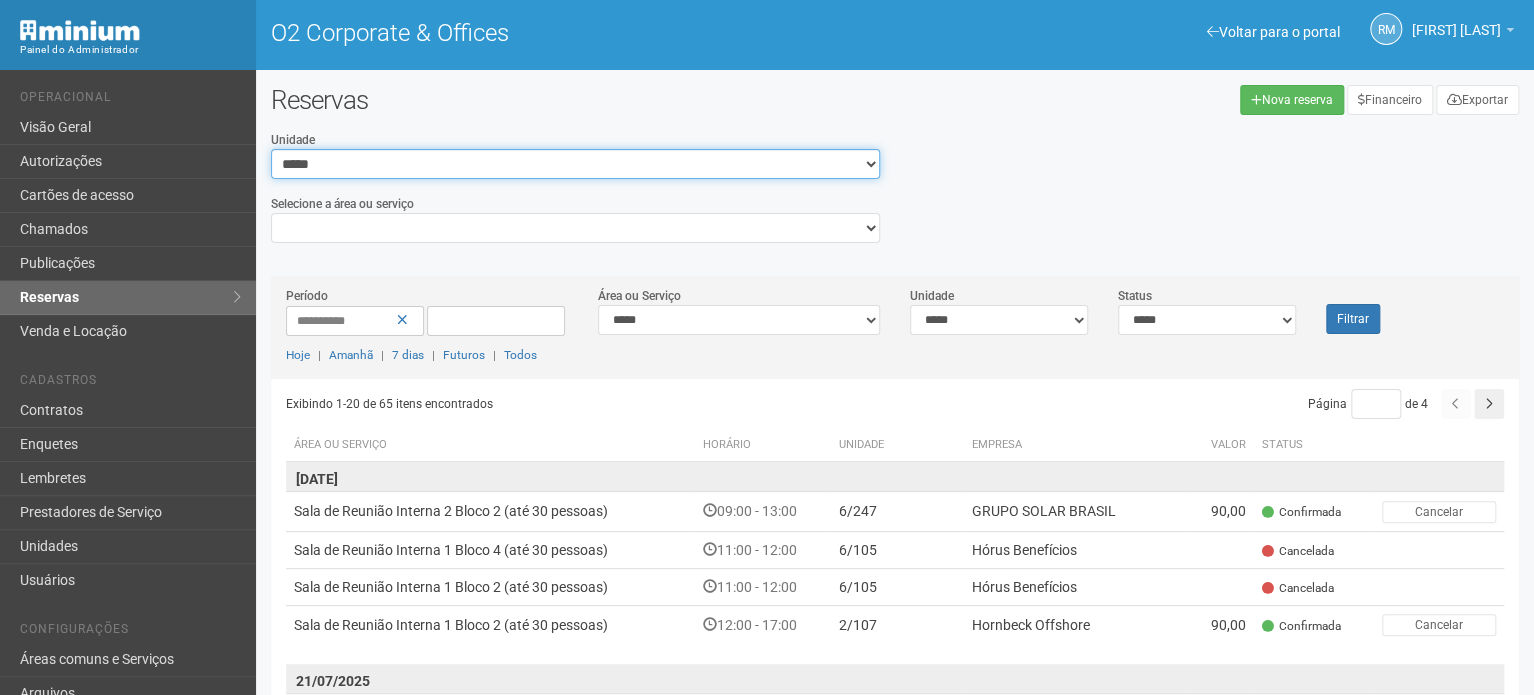 click on "**********" at bounding box center (575, 164) 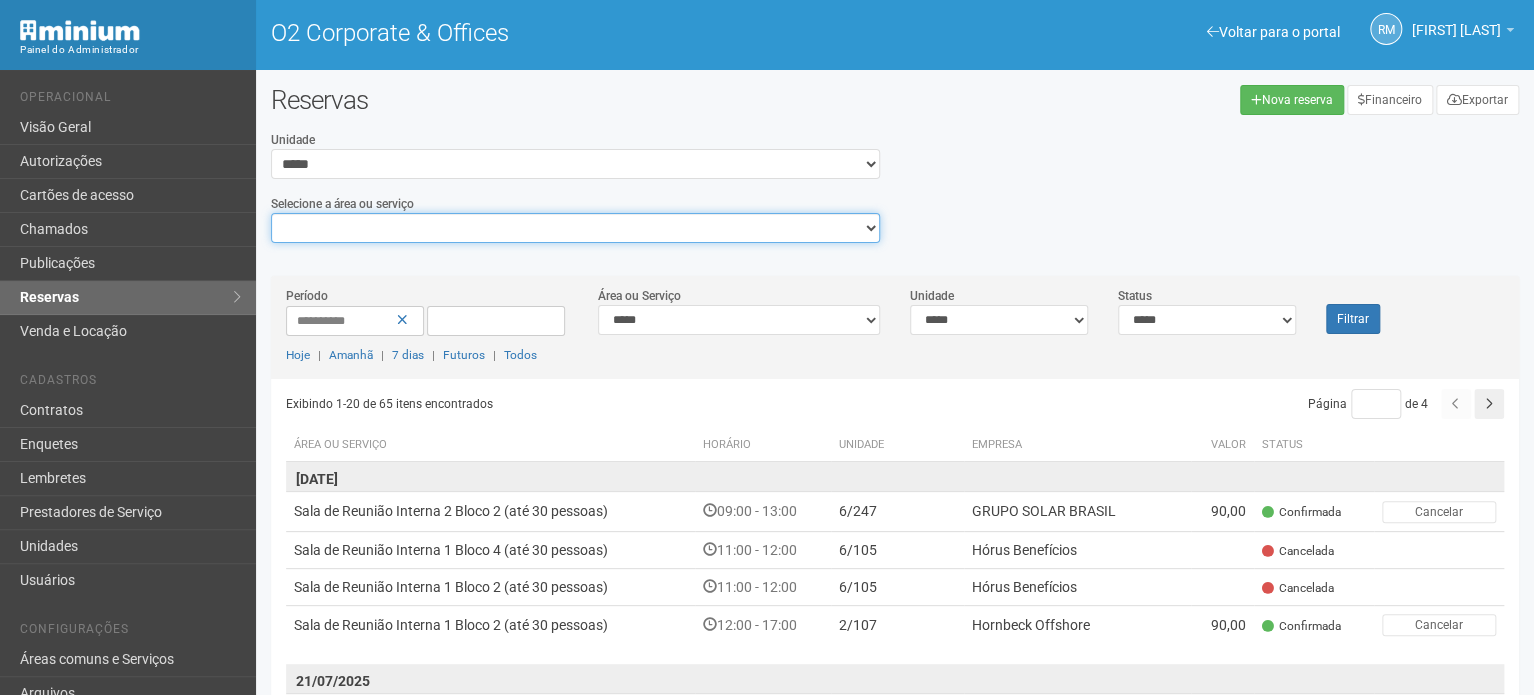 click on "**********" at bounding box center (575, 228) 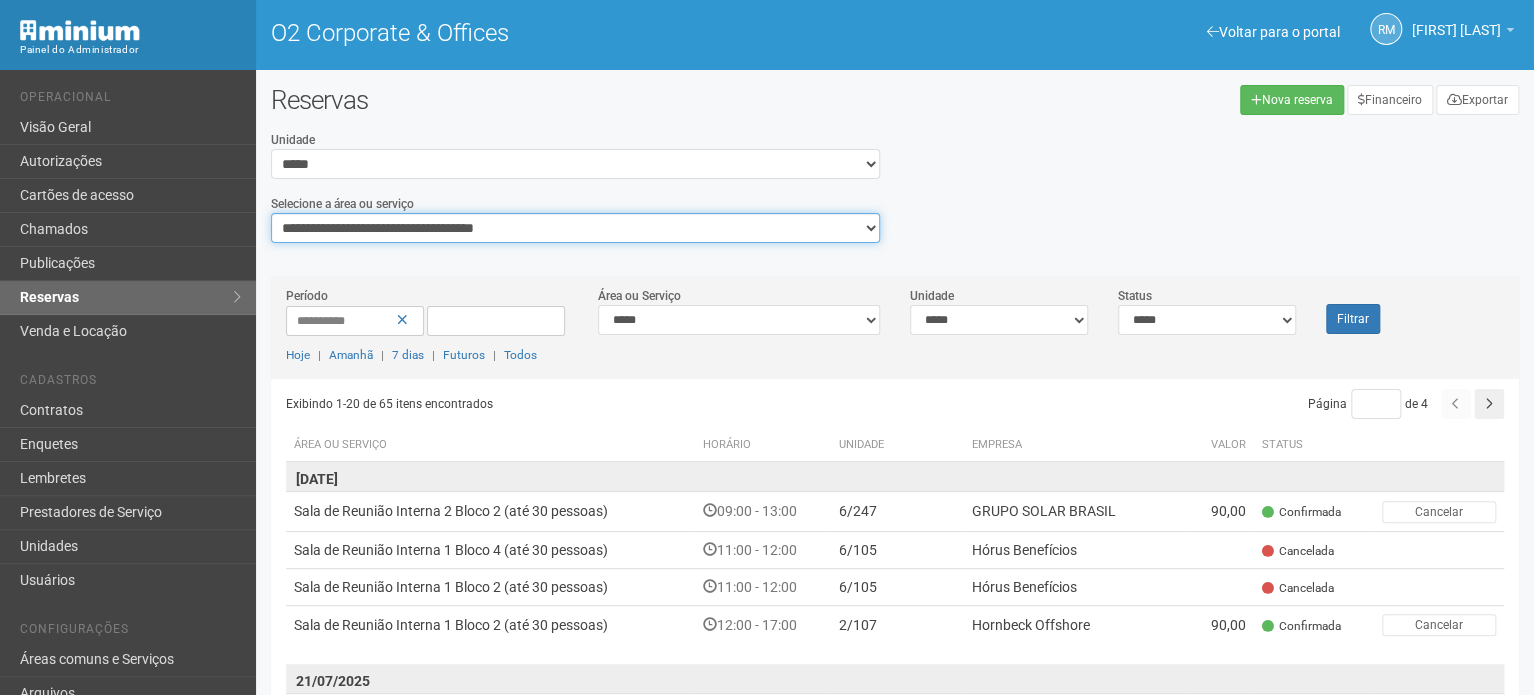 click on "**********" at bounding box center [575, 228] 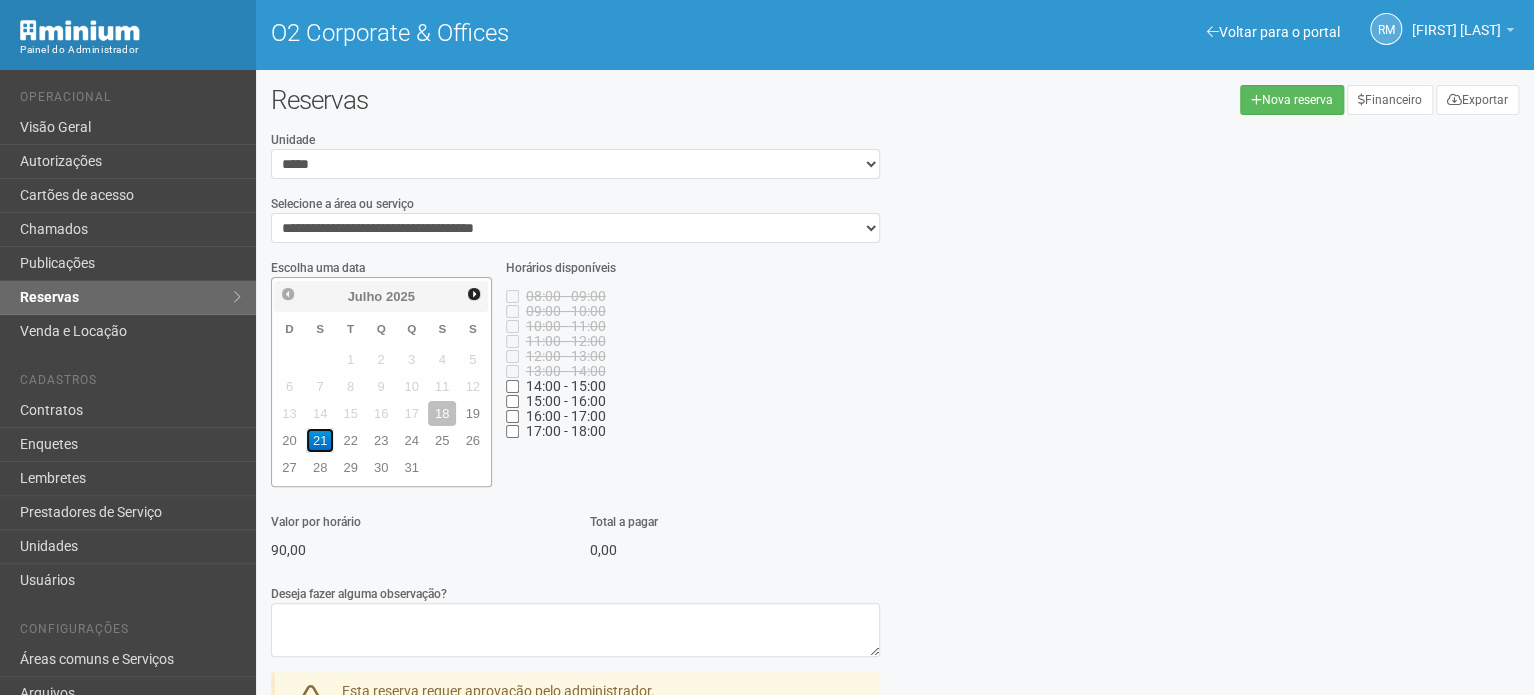 click on "21" at bounding box center [320, 440] 